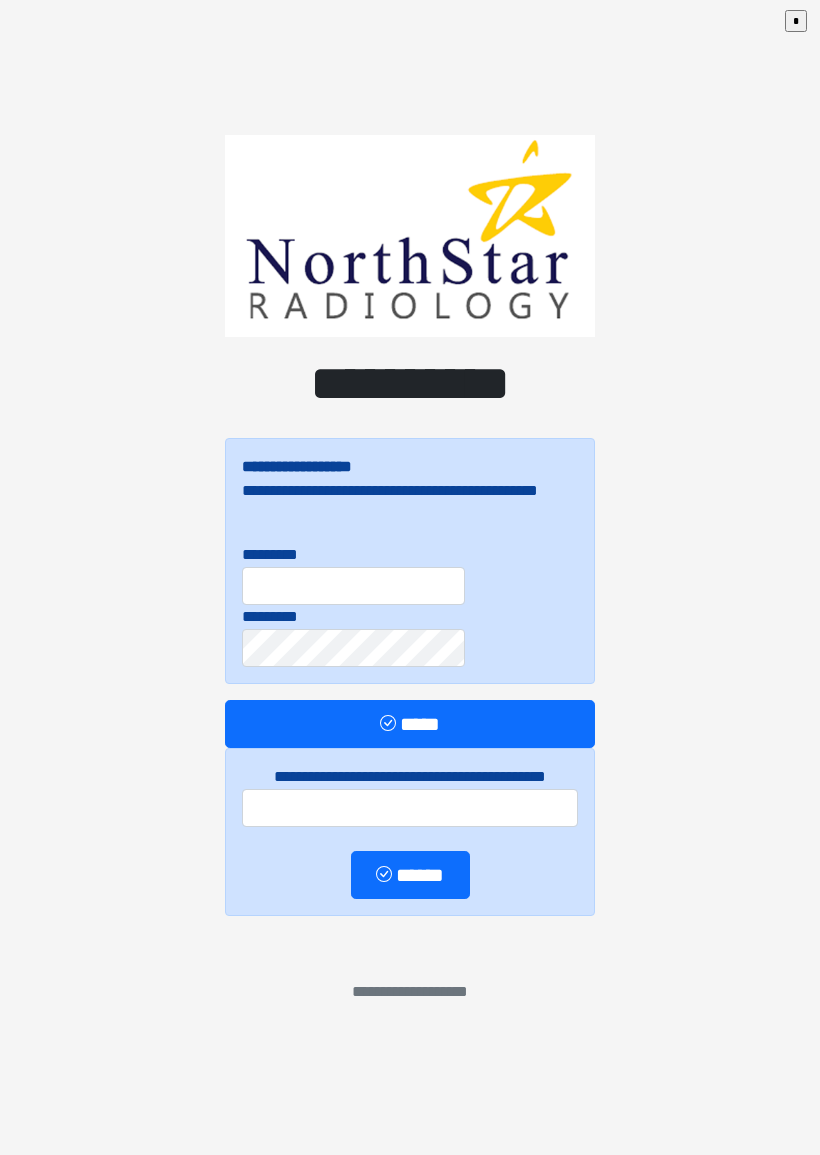 scroll, scrollTop: 0, scrollLeft: 0, axis: both 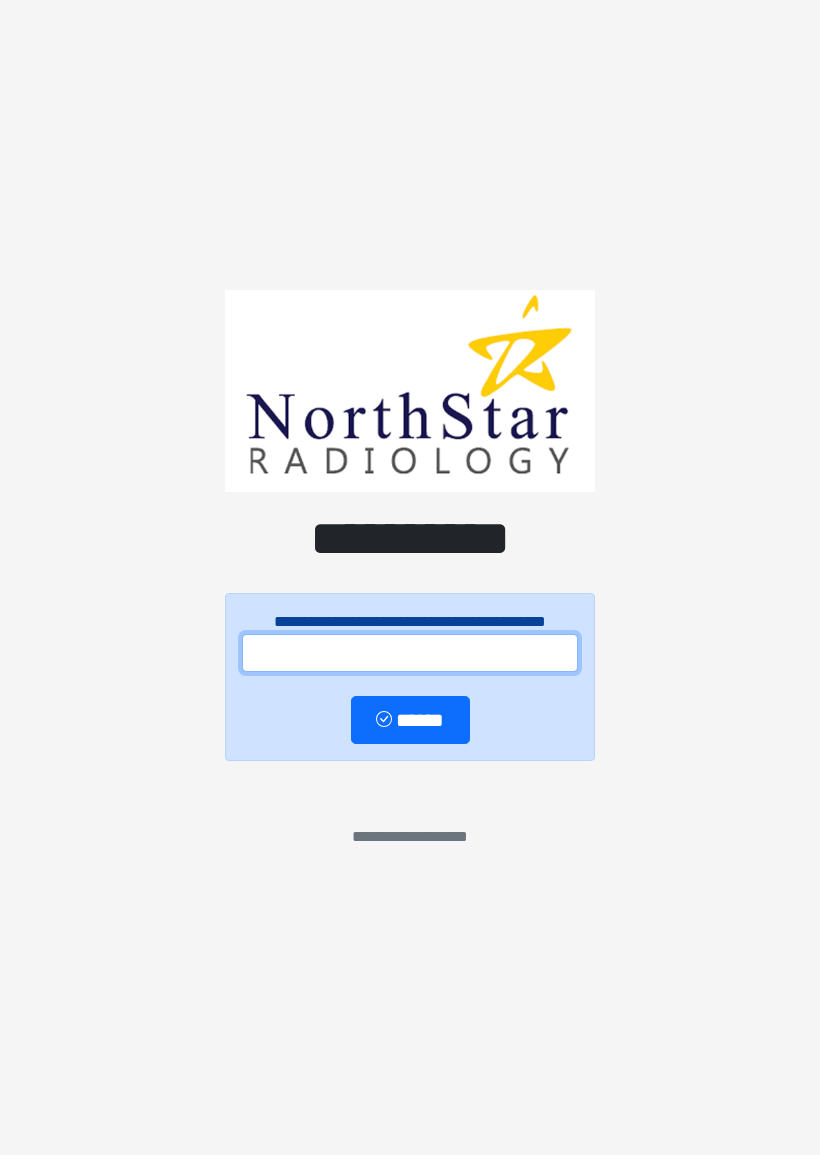 click at bounding box center (410, 653) 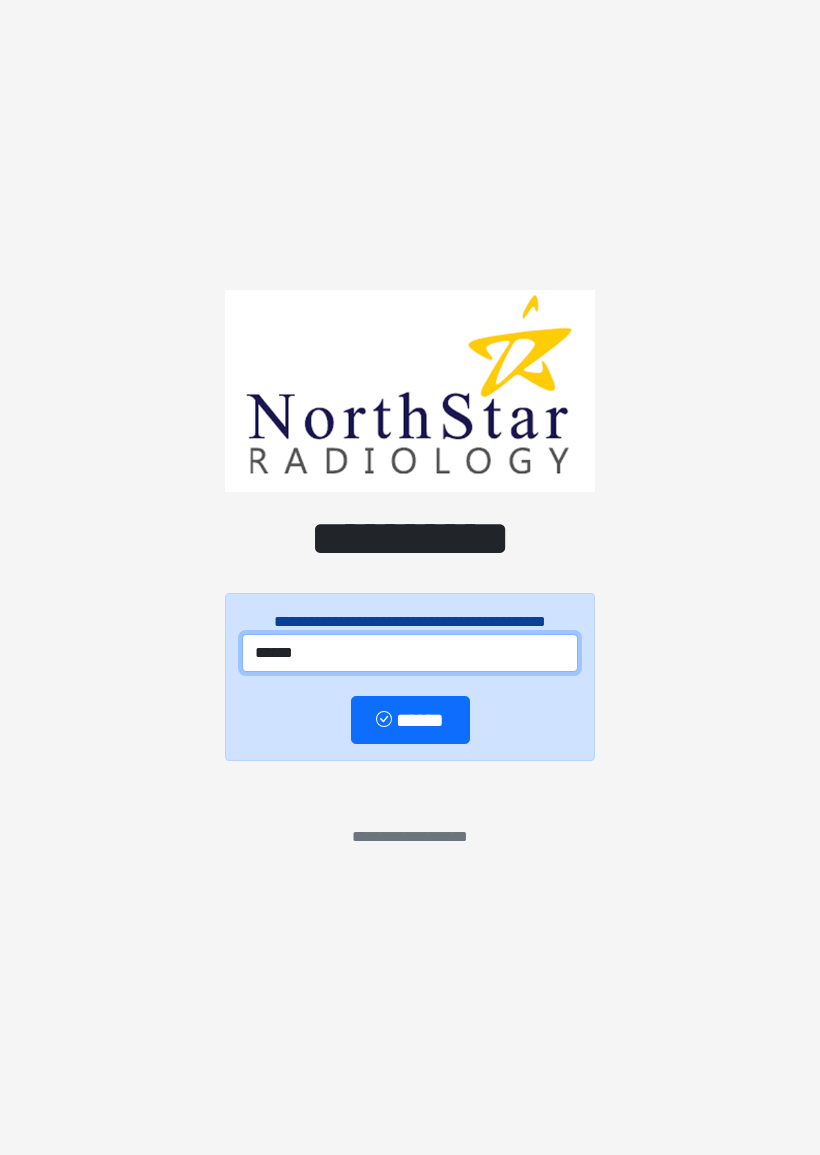 type on "******" 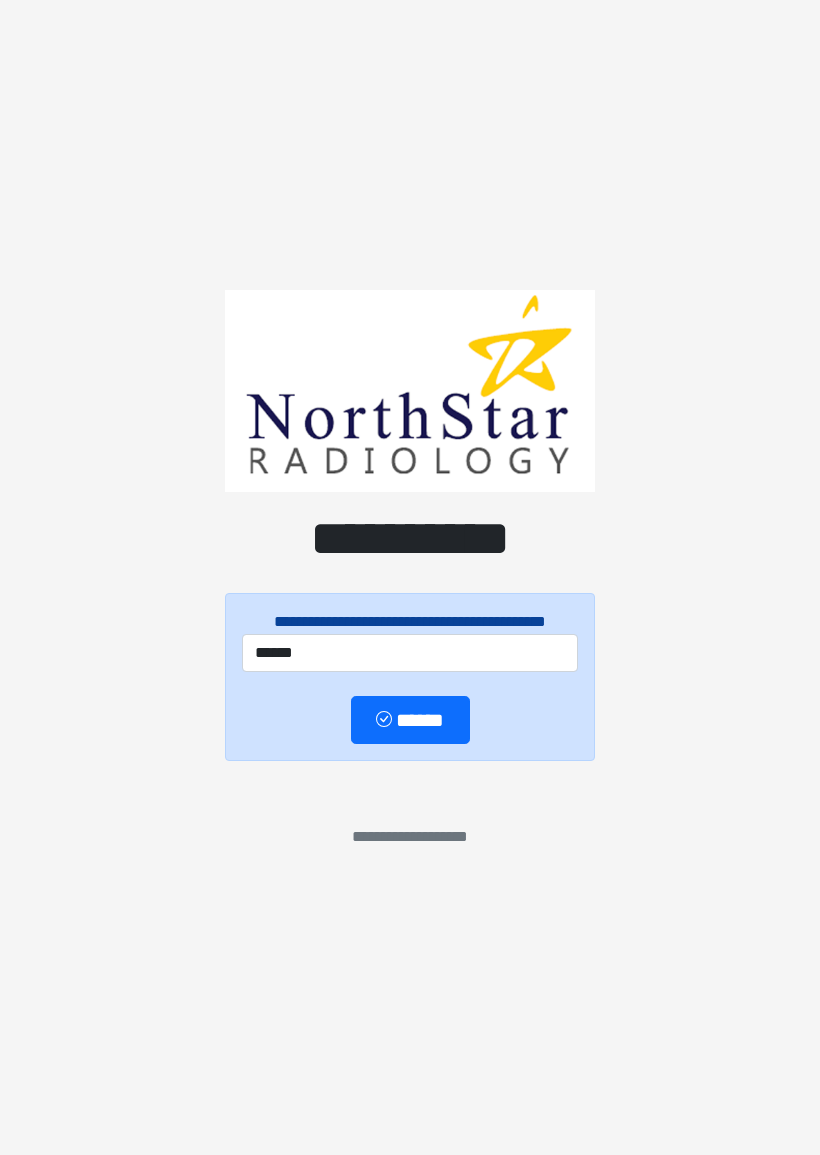 click on "******" at bounding box center [410, 720] 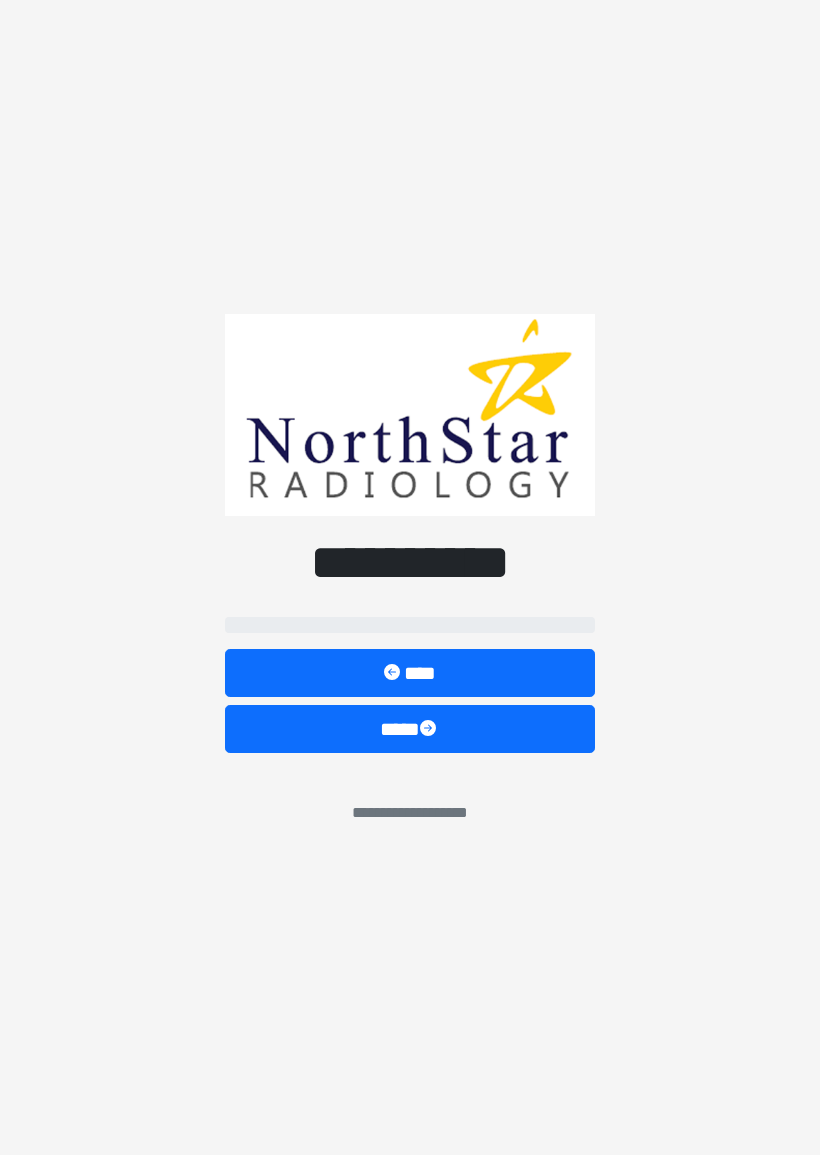 select on "*******" 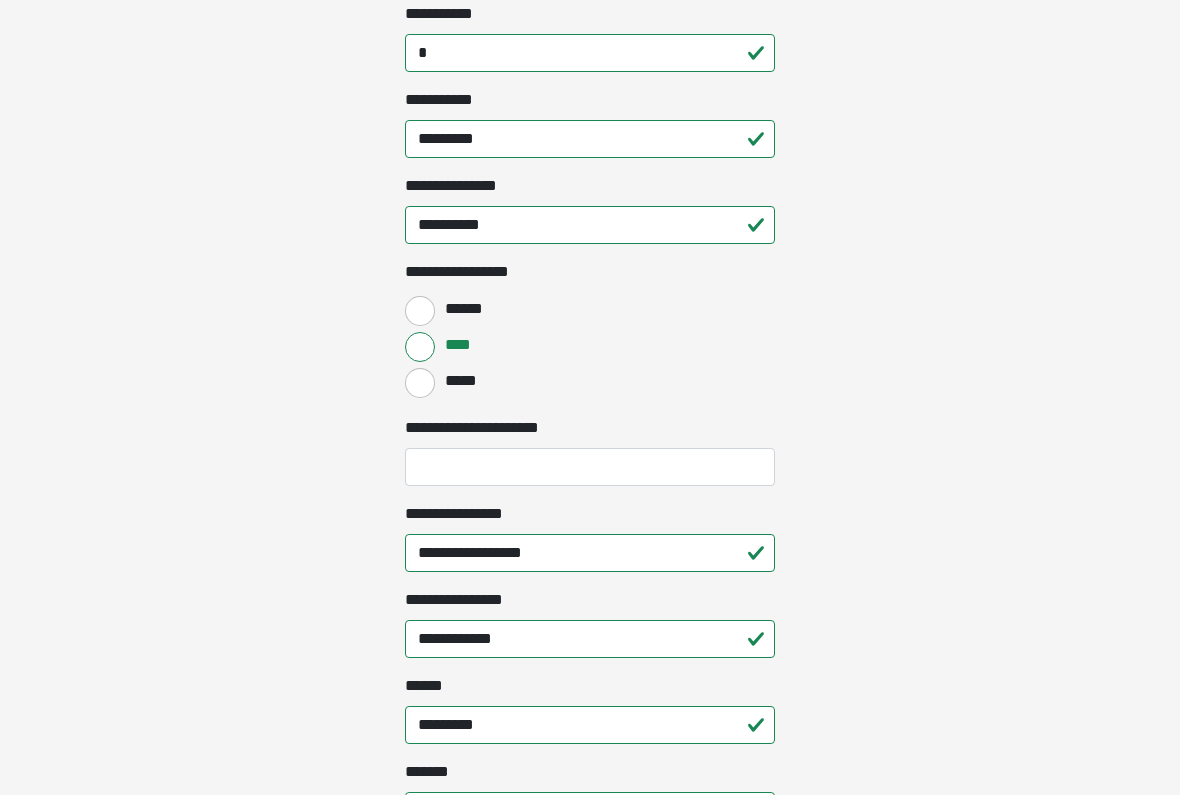 scroll, scrollTop: 647, scrollLeft: 0, axis: vertical 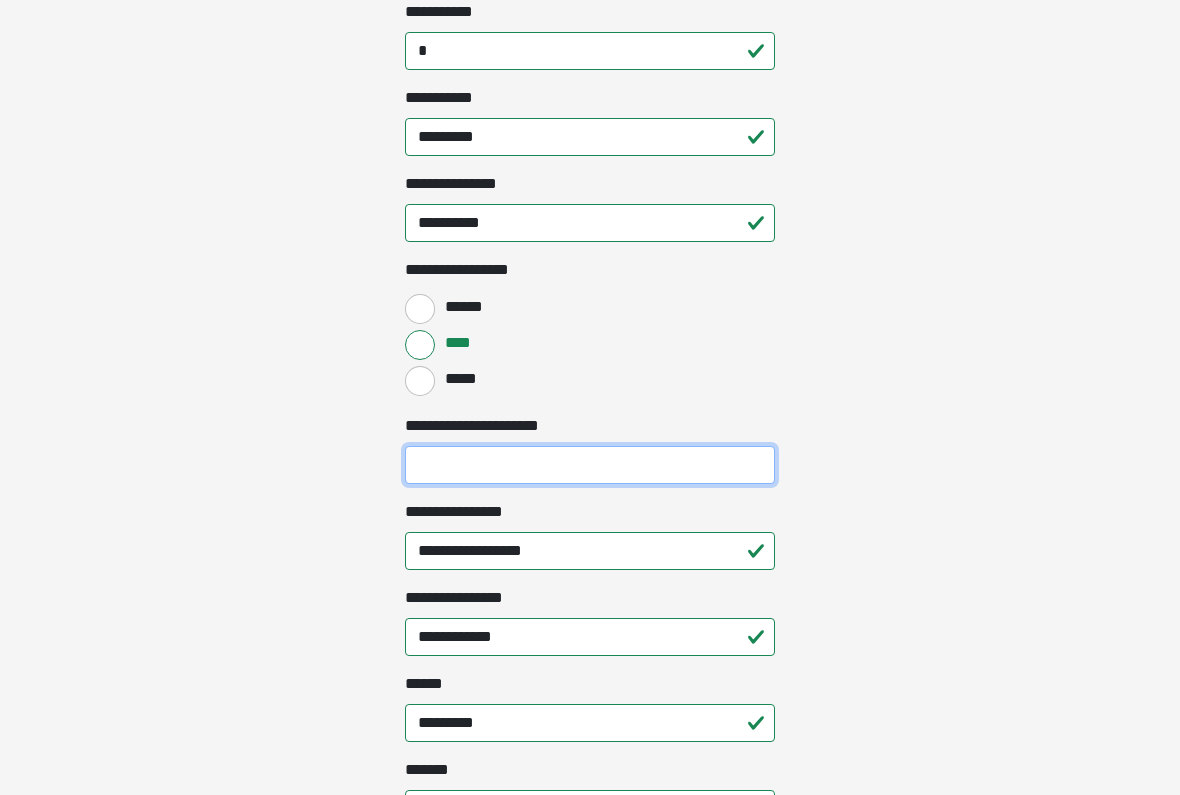 click on "**********" at bounding box center [590, 466] 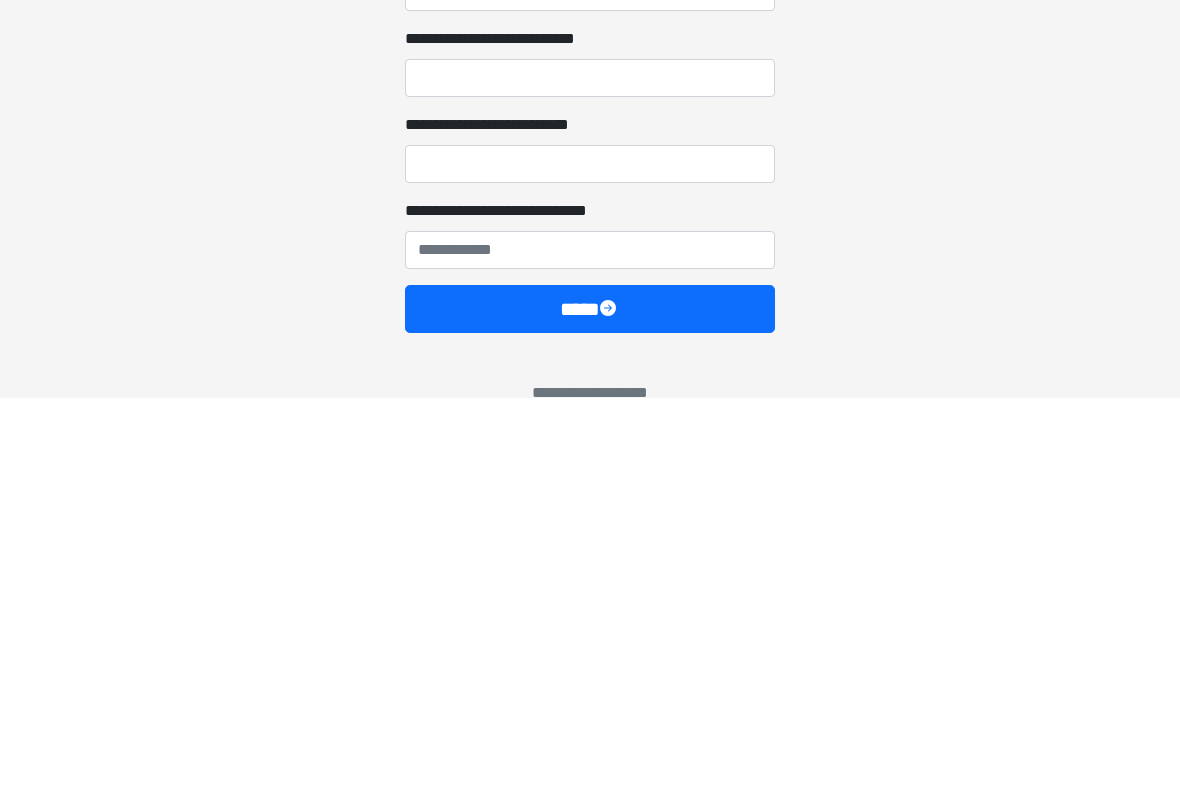 scroll, scrollTop: 1671, scrollLeft: 0, axis: vertical 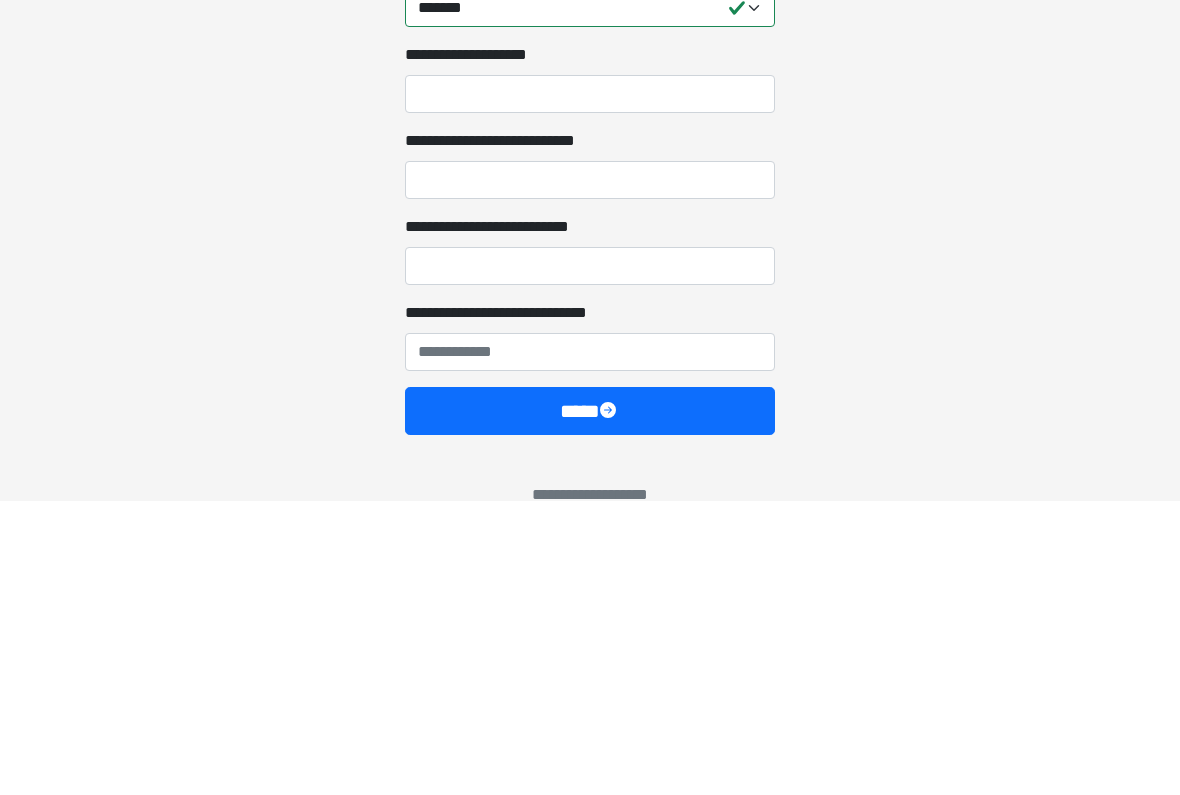 type on "*********" 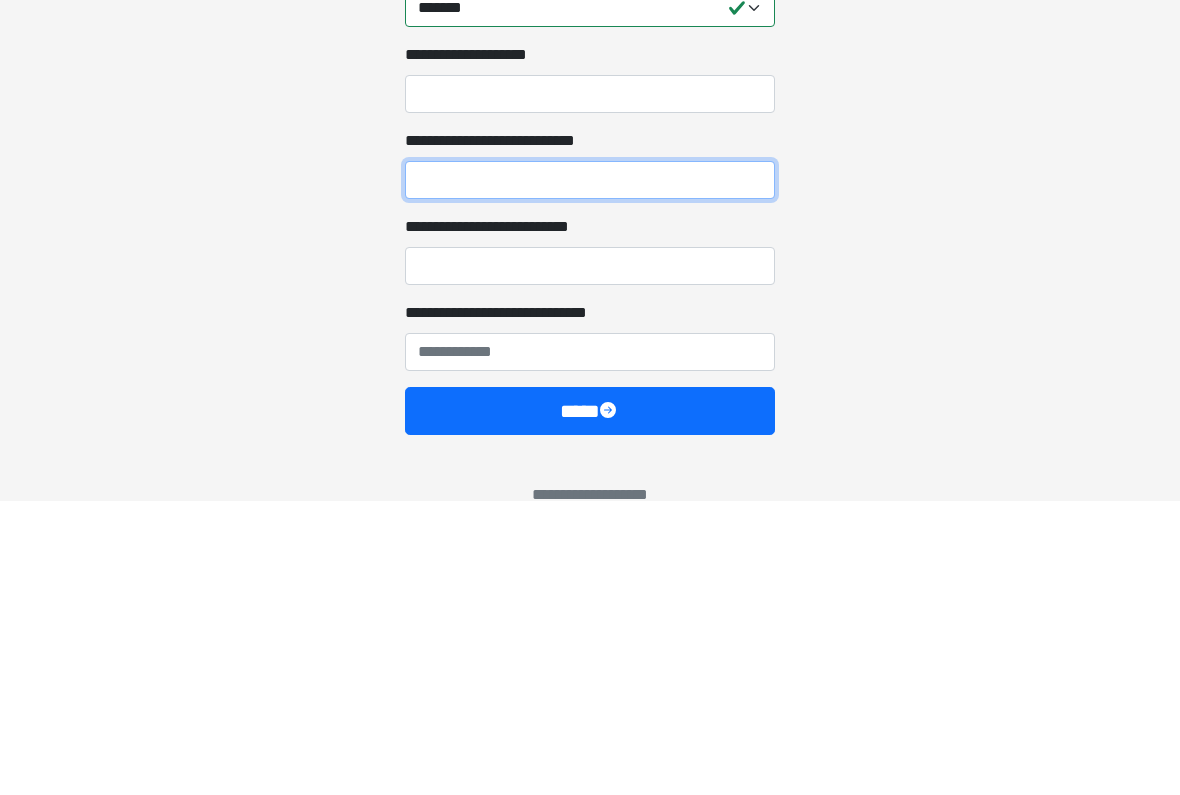click on "**********" at bounding box center [590, 474] 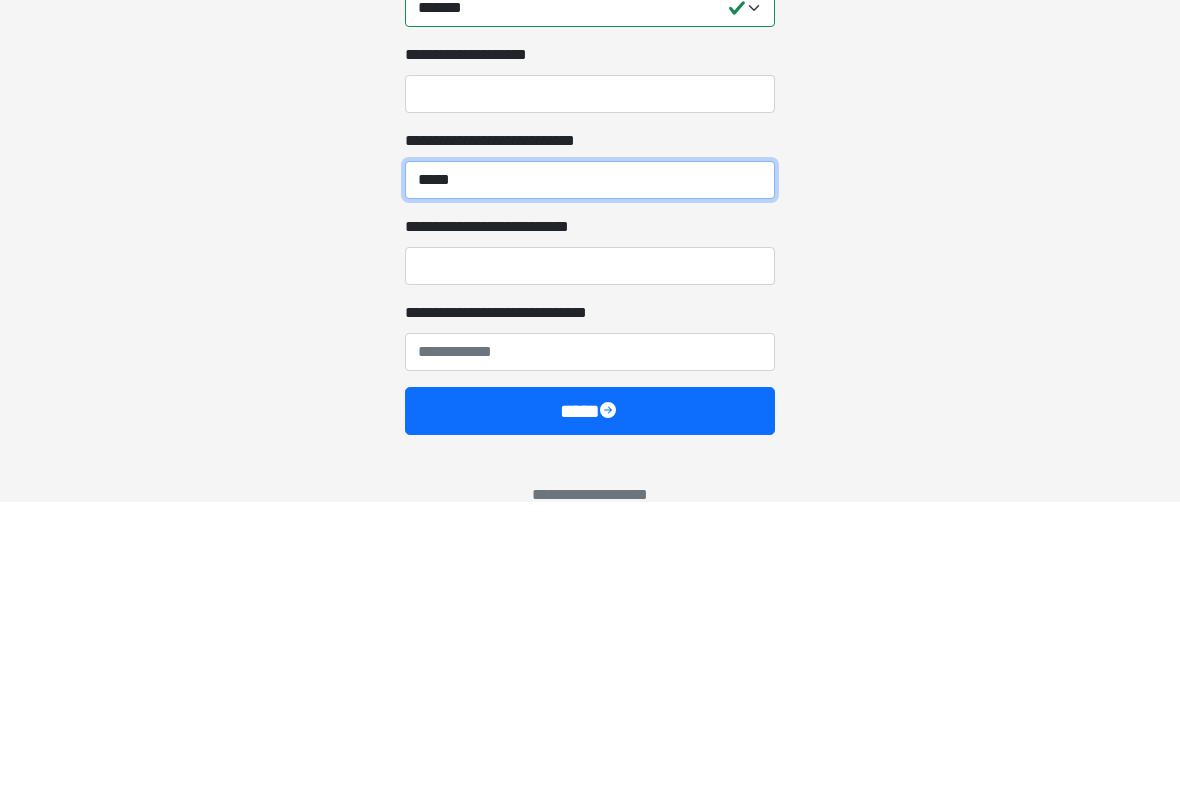 type on "*****" 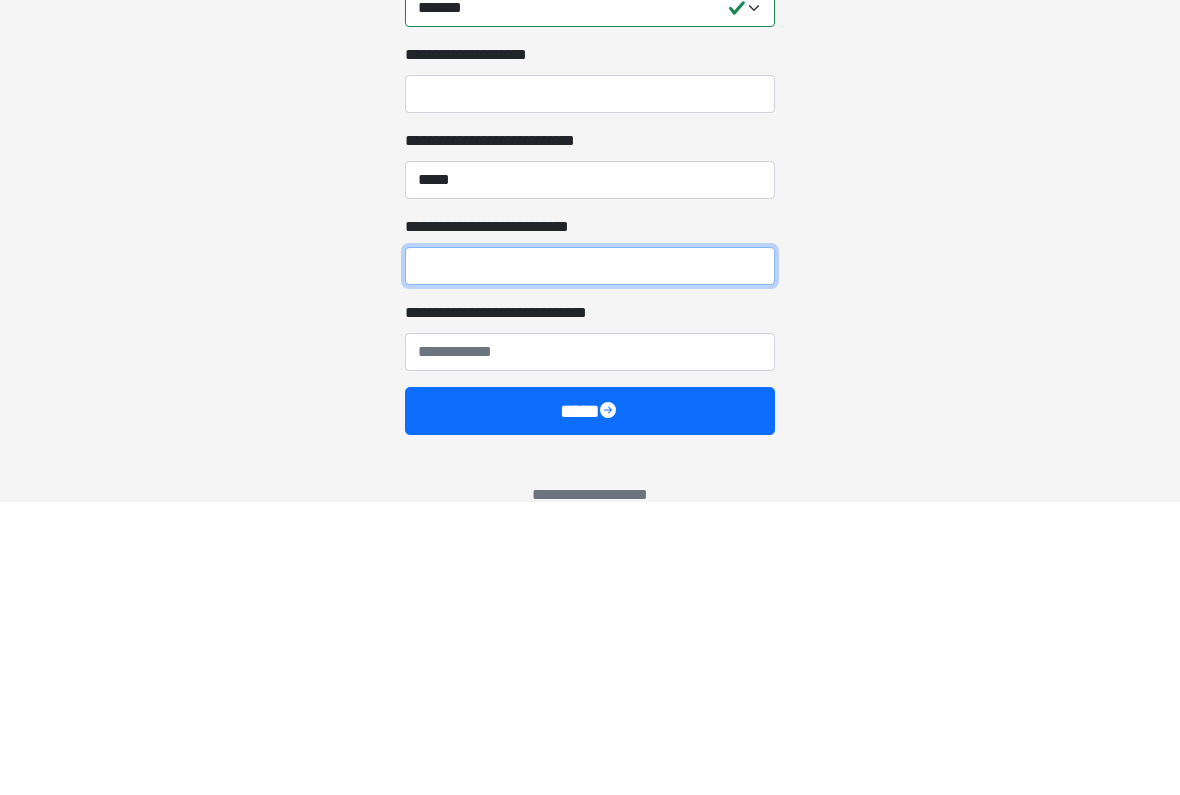 click on "**********" at bounding box center [590, 560] 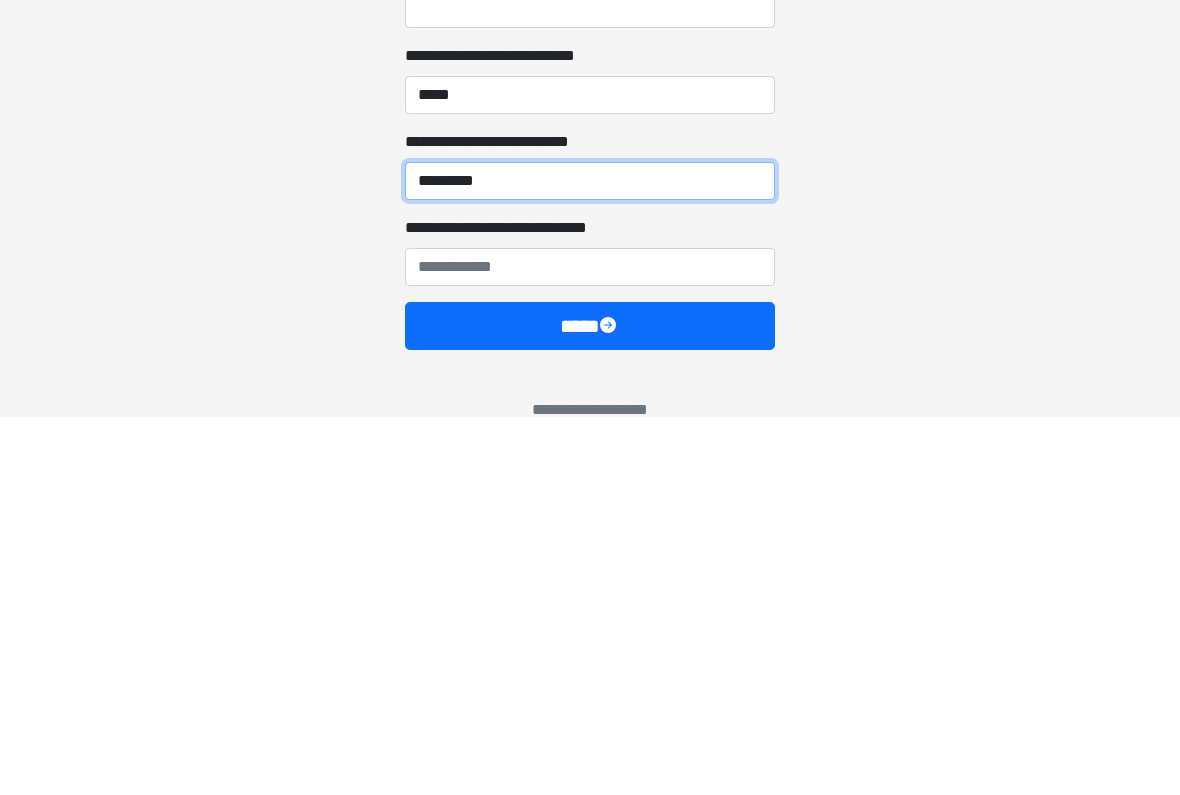 scroll, scrollTop: 1682, scrollLeft: 0, axis: vertical 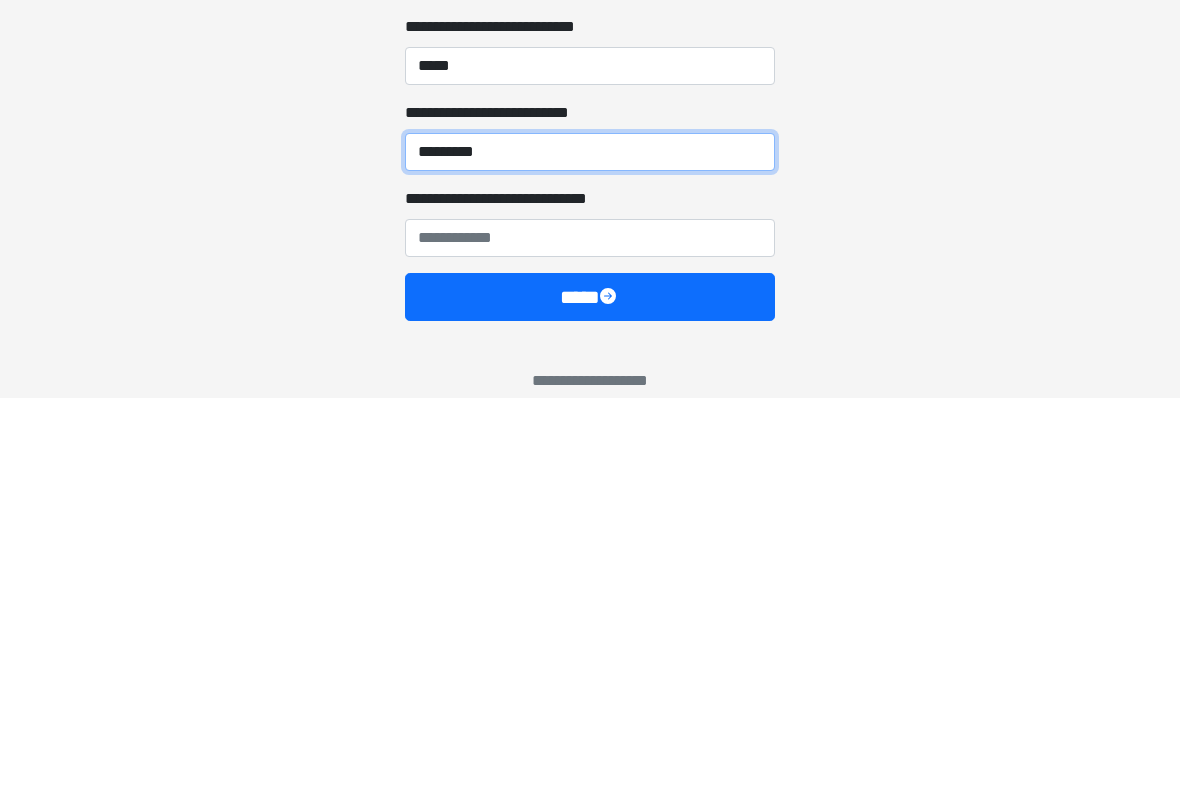 type on "*********" 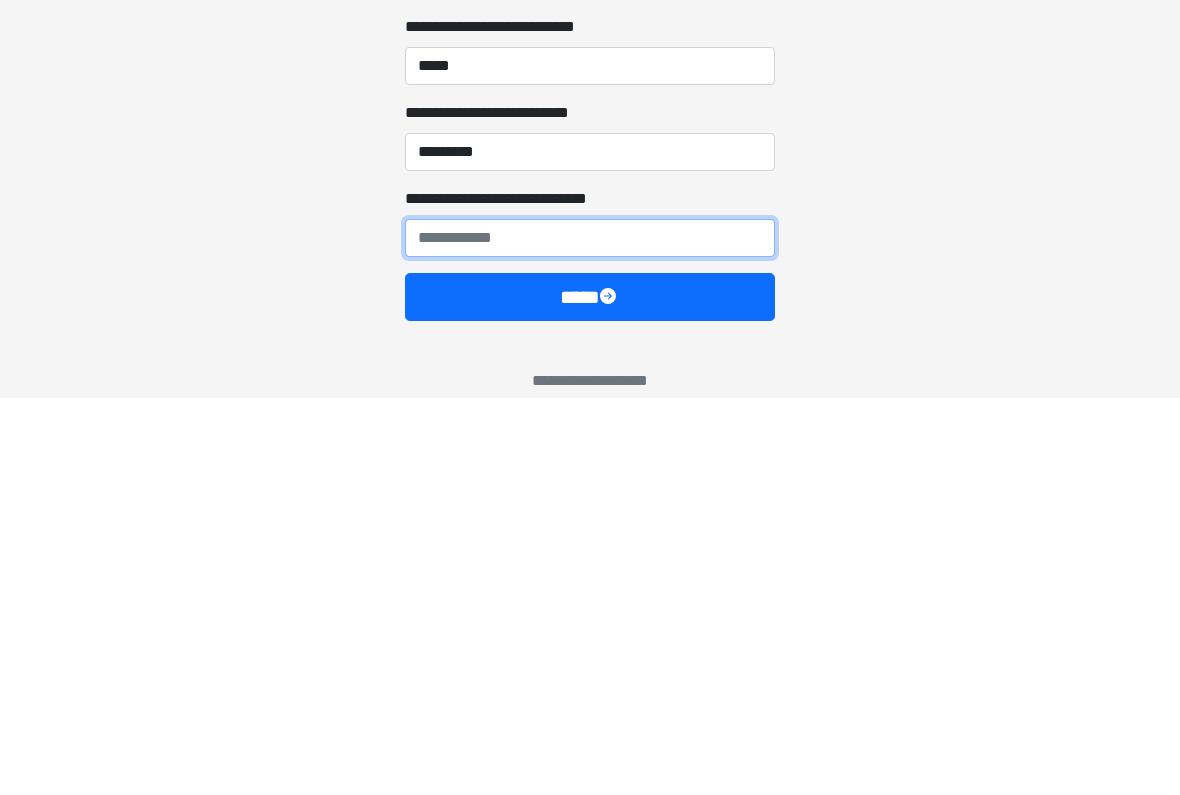 click on "**********" at bounding box center [590, 635] 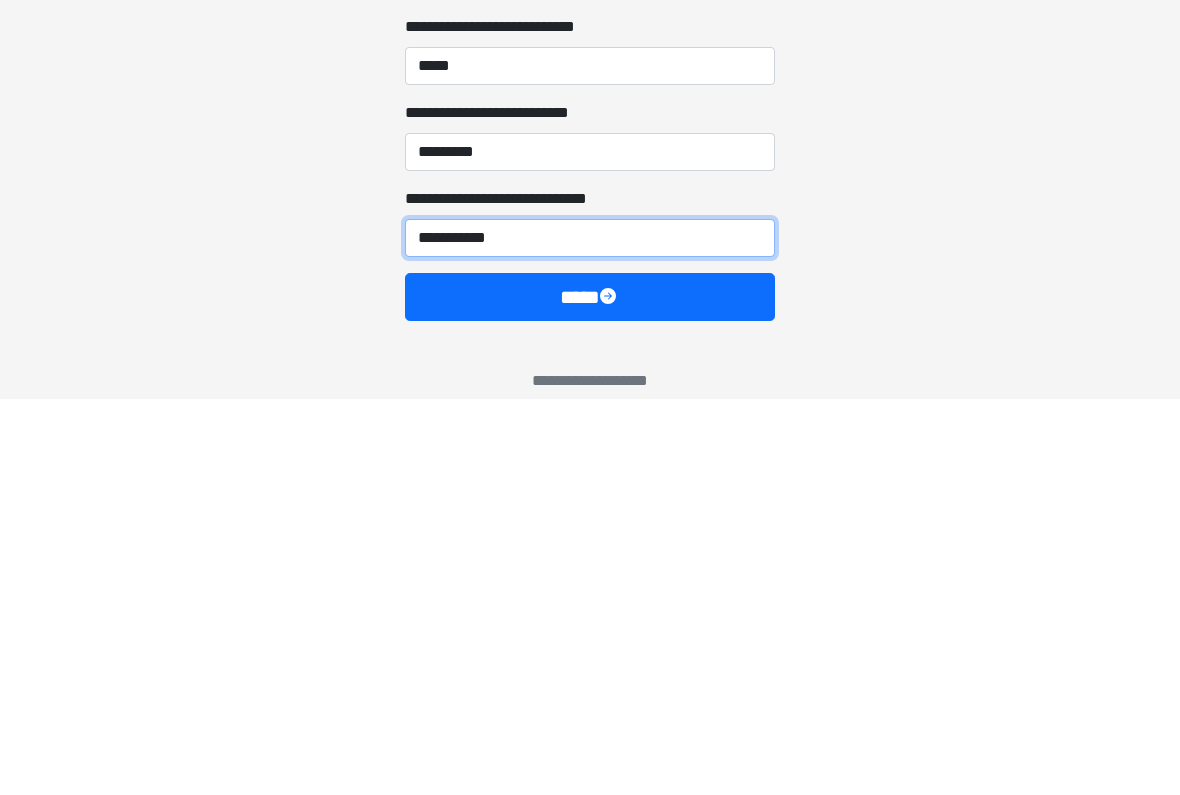 type on "**********" 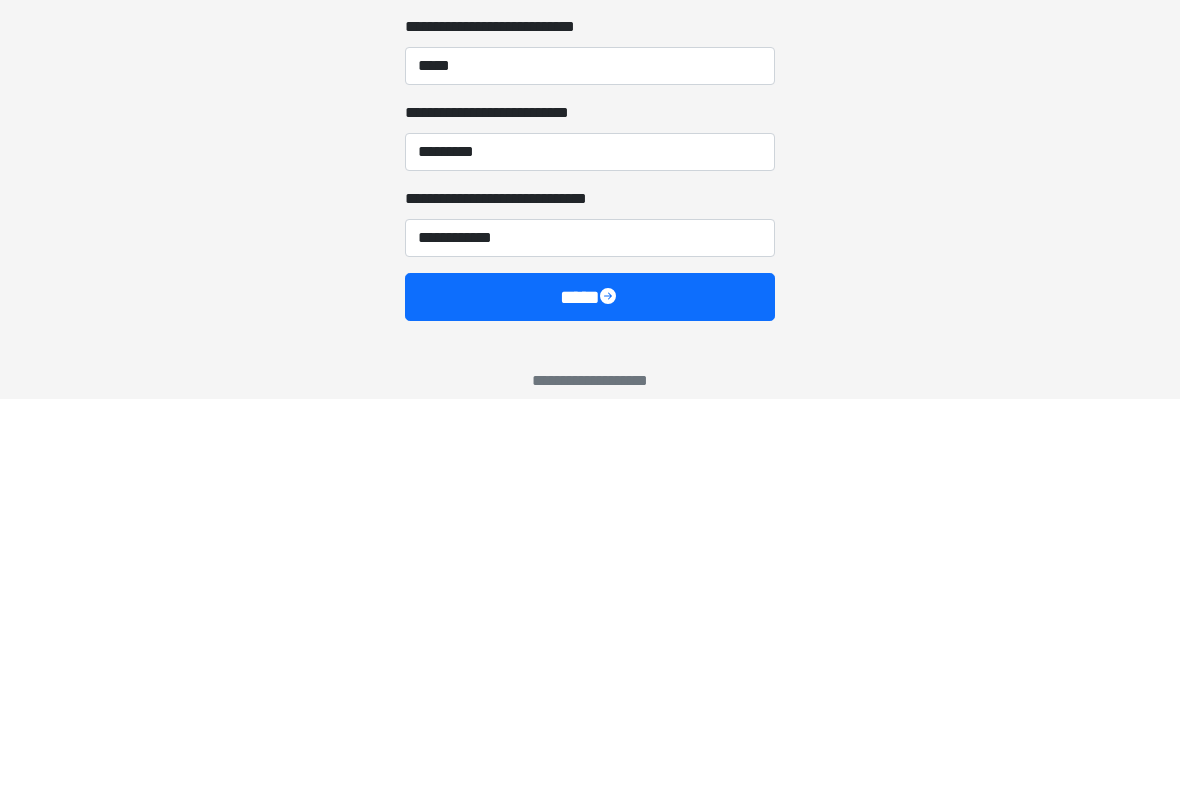 click on "****" at bounding box center (590, 694) 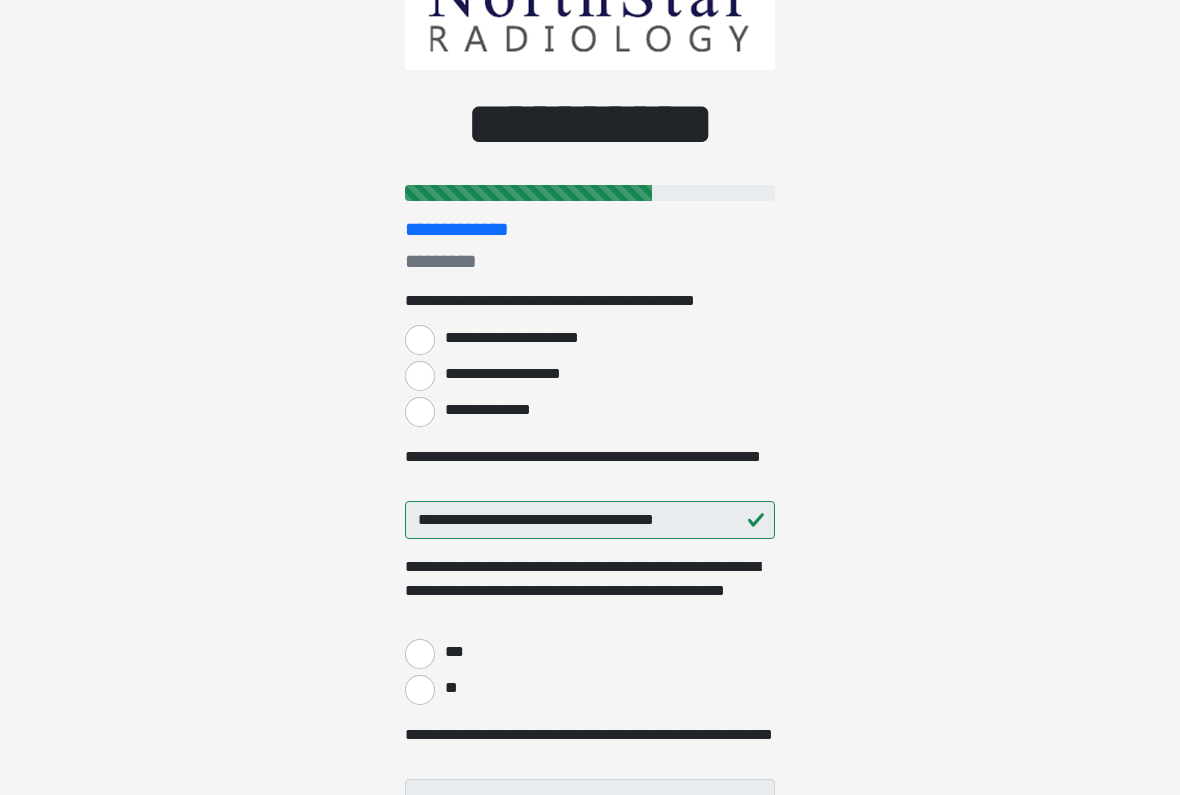 scroll, scrollTop: 186, scrollLeft: 0, axis: vertical 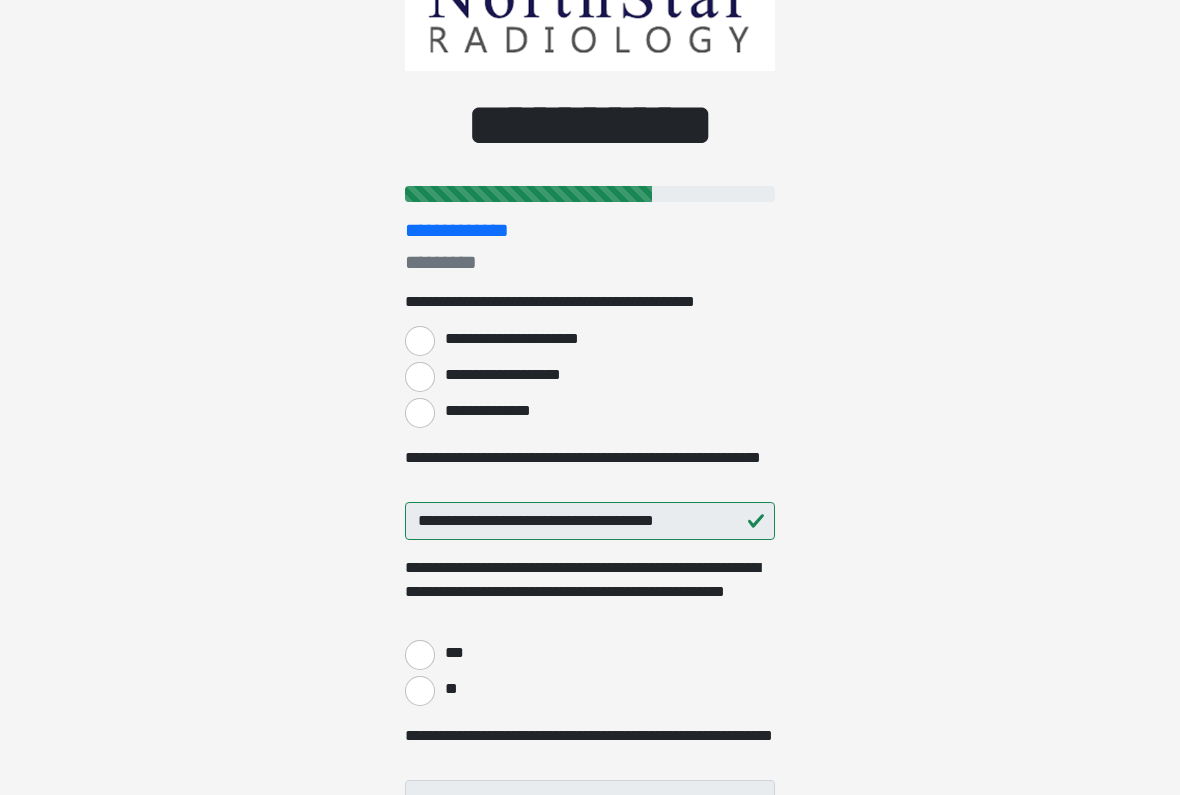 click on "**********" at bounding box center [420, 413] 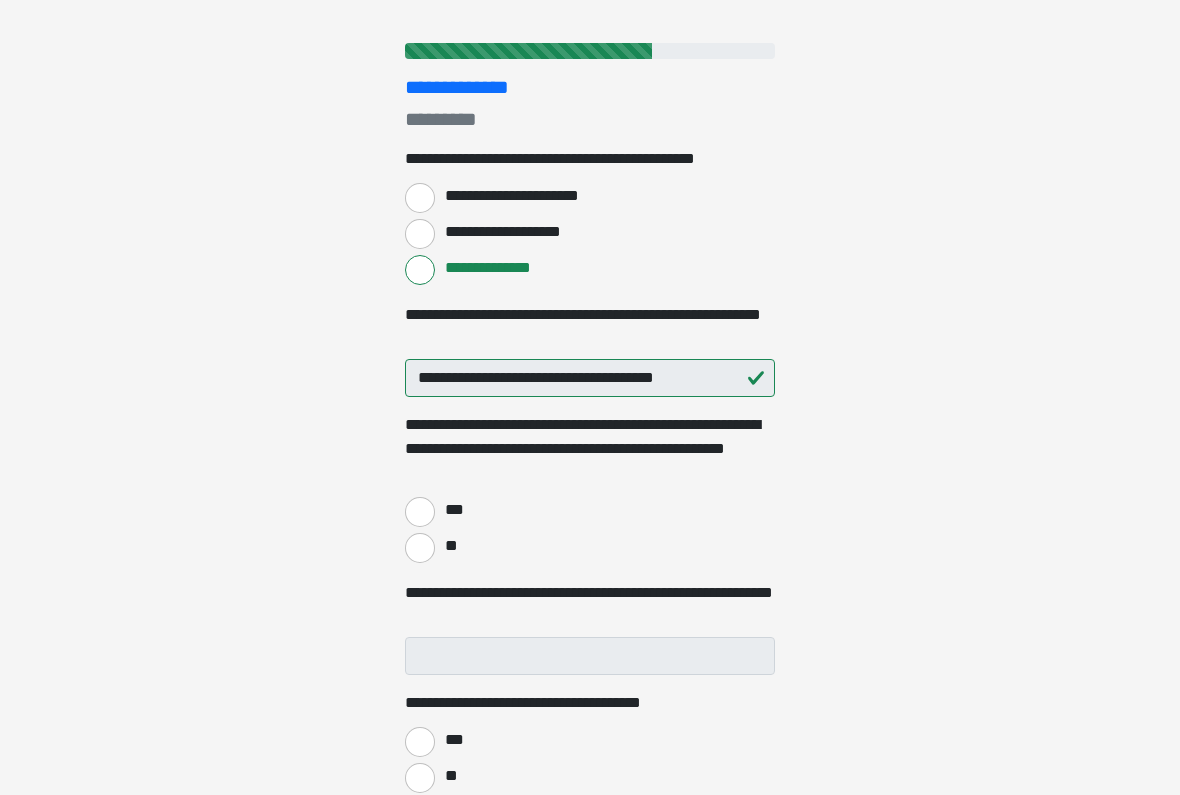 scroll, scrollTop: 328, scrollLeft: 0, axis: vertical 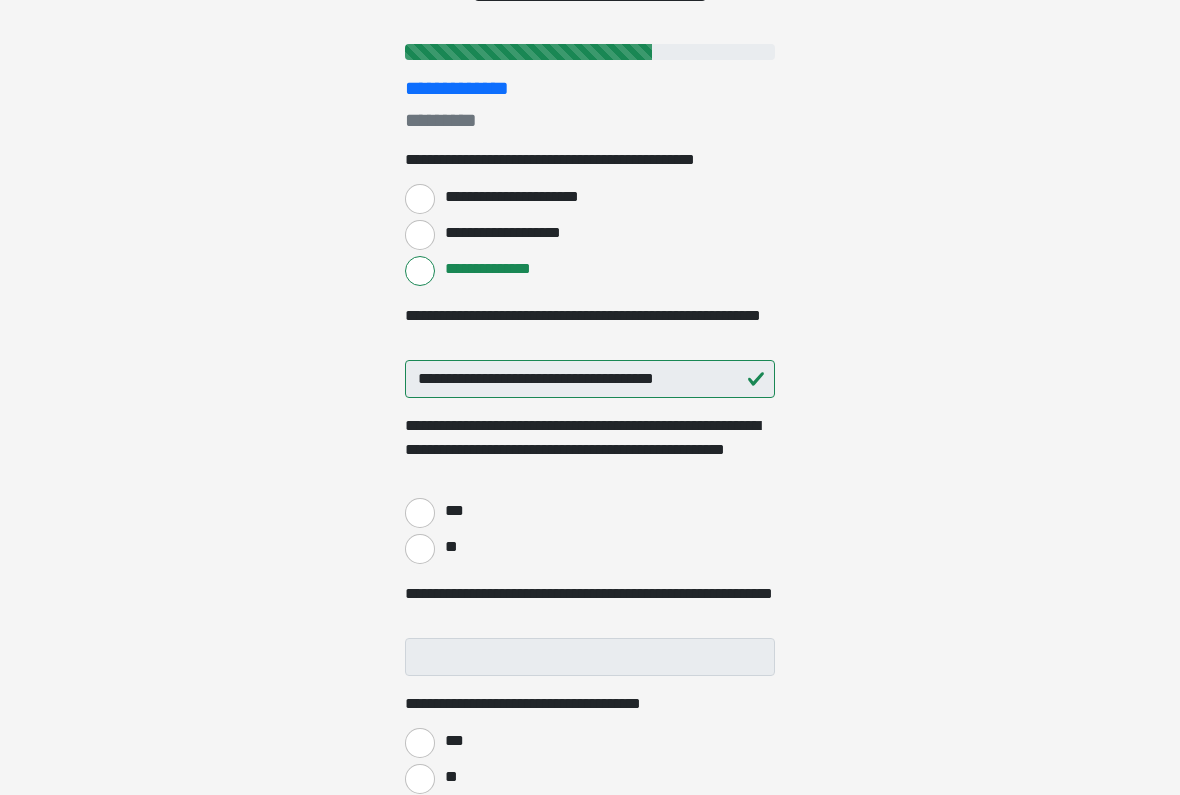 click on "**" at bounding box center (420, 549) 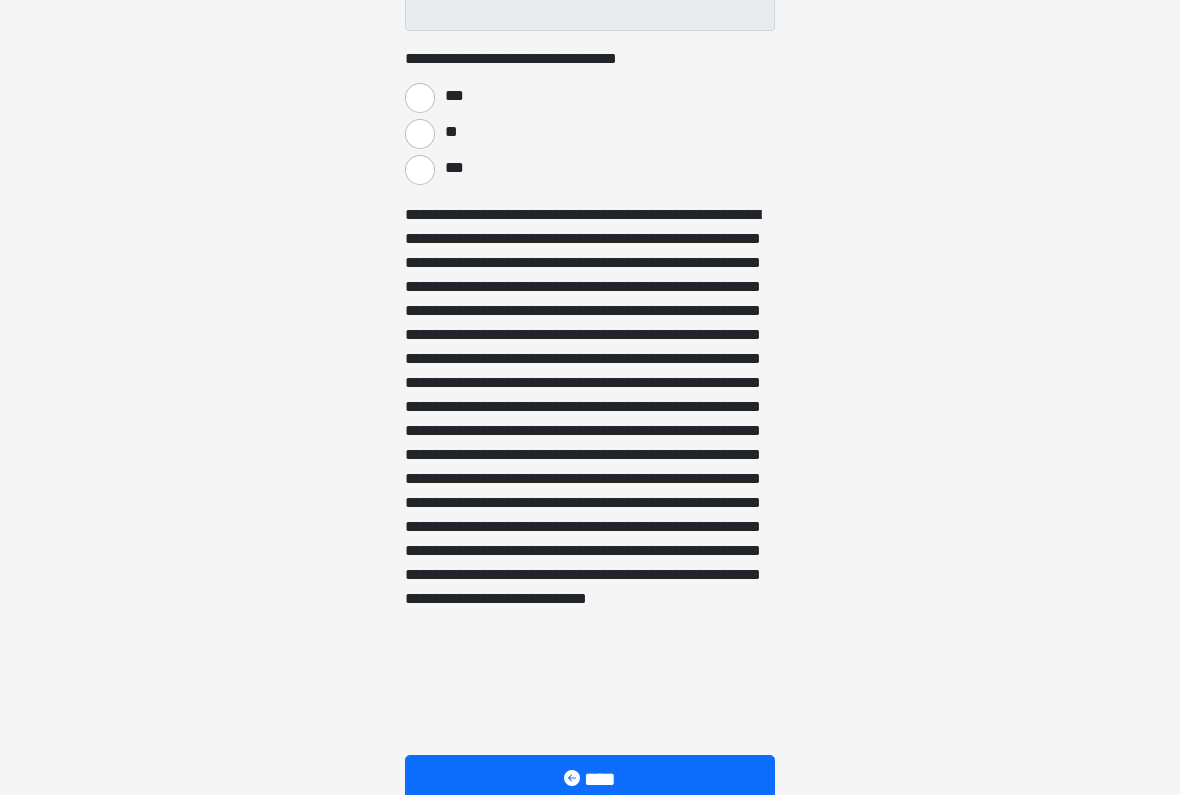 scroll, scrollTop: 1406, scrollLeft: 0, axis: vertical 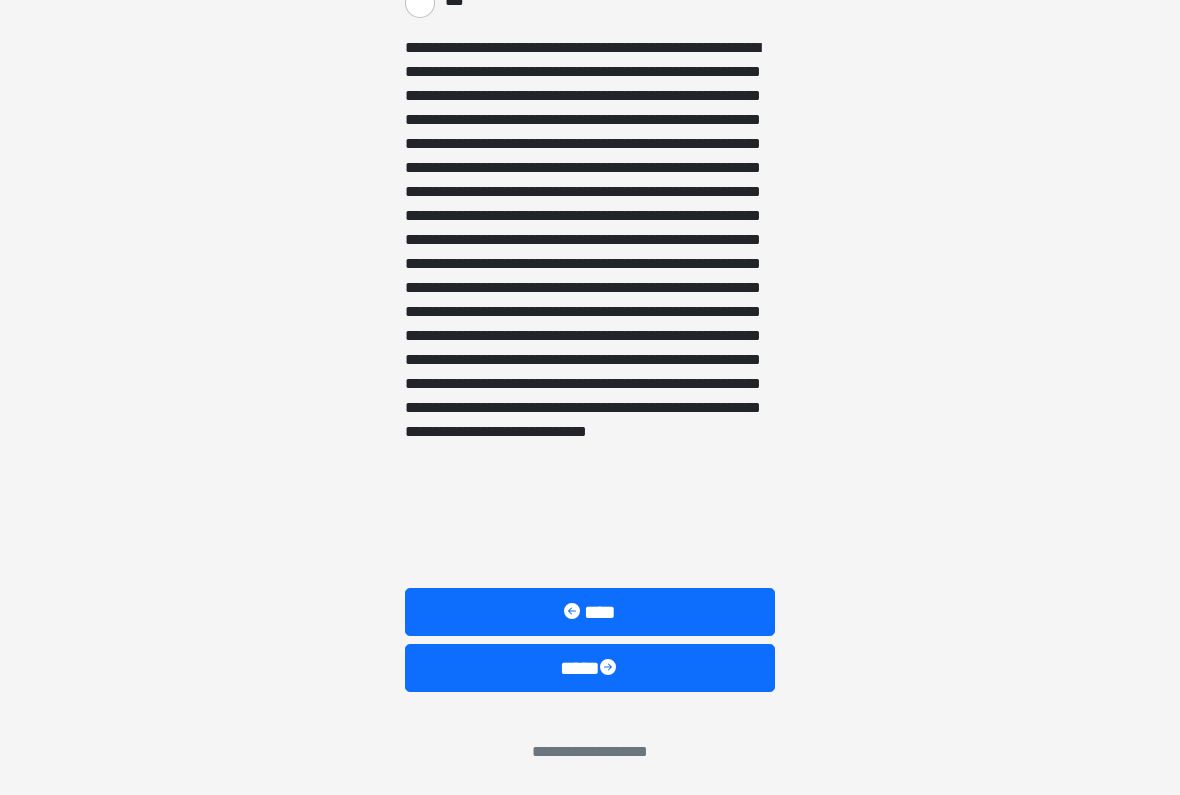 click on "****" at bounding box center [590, 668] 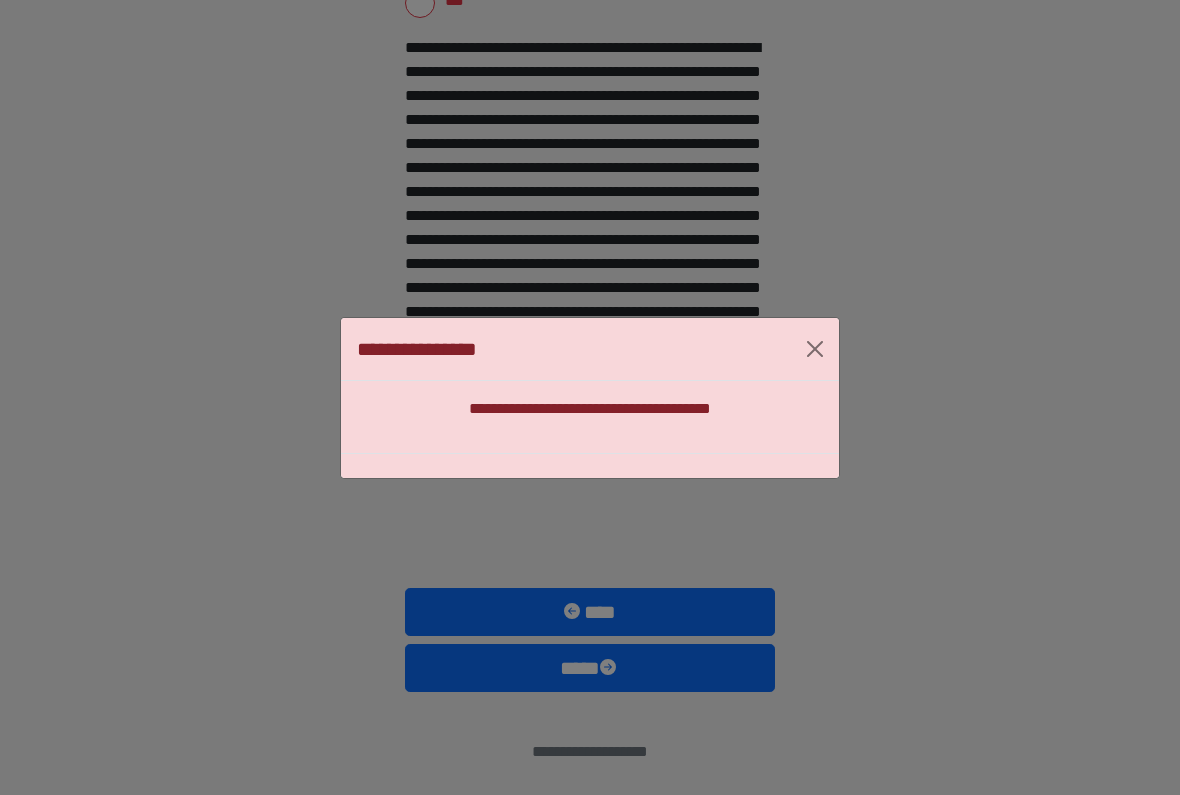 click at bounding box center (815, 349) 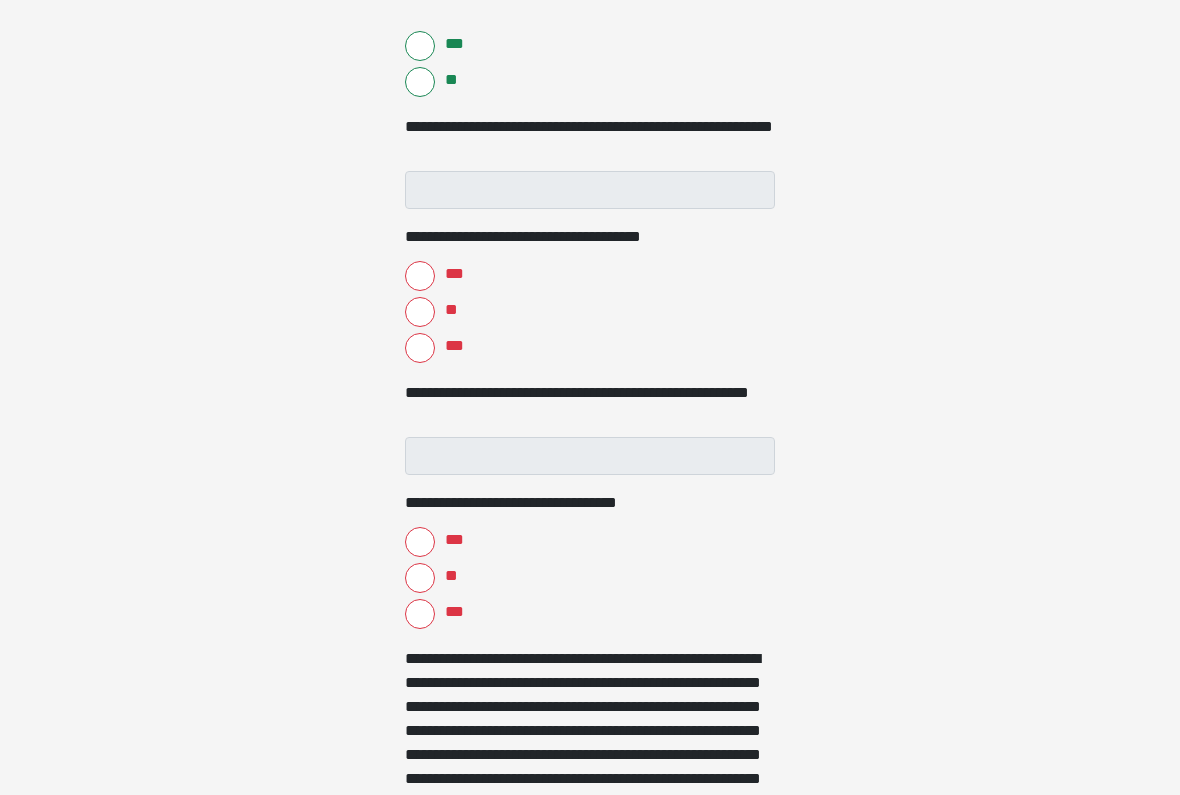 scroll, scrollTop: 797, scrollLeft: 0, axis: vertical 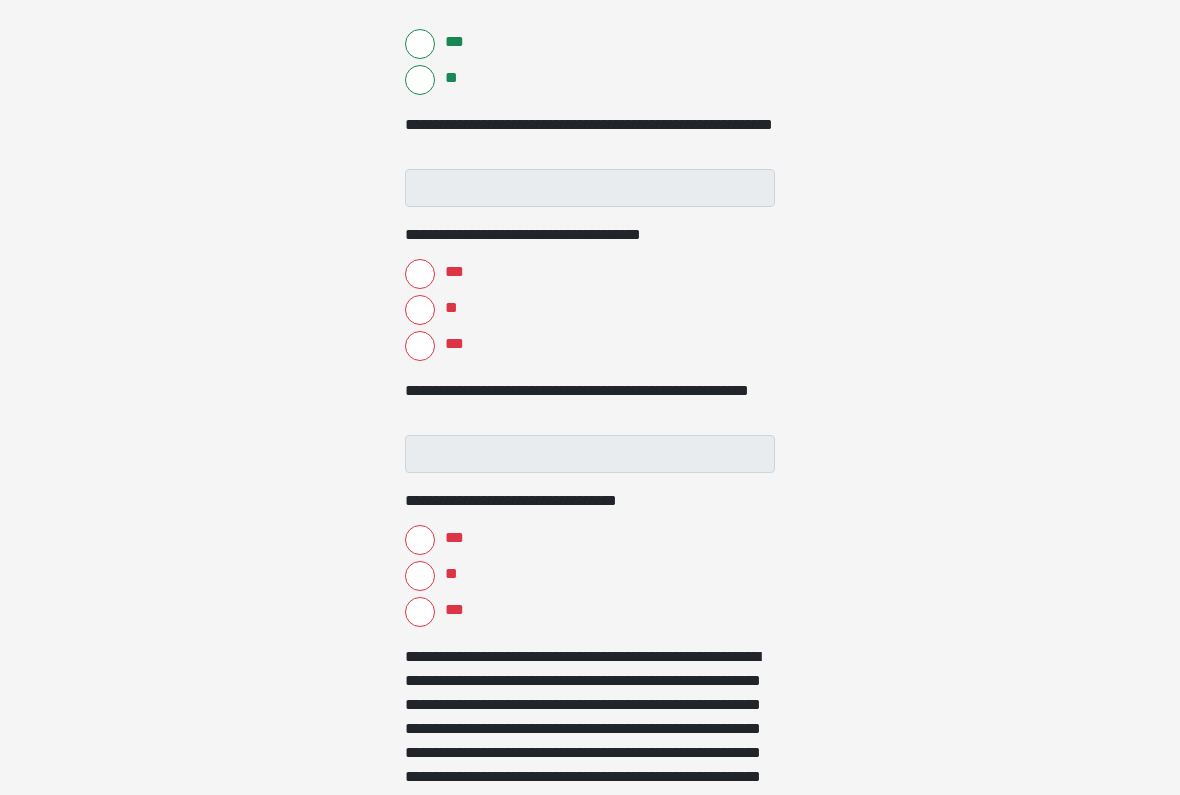 click on "***" at bounding box center (420, 346) 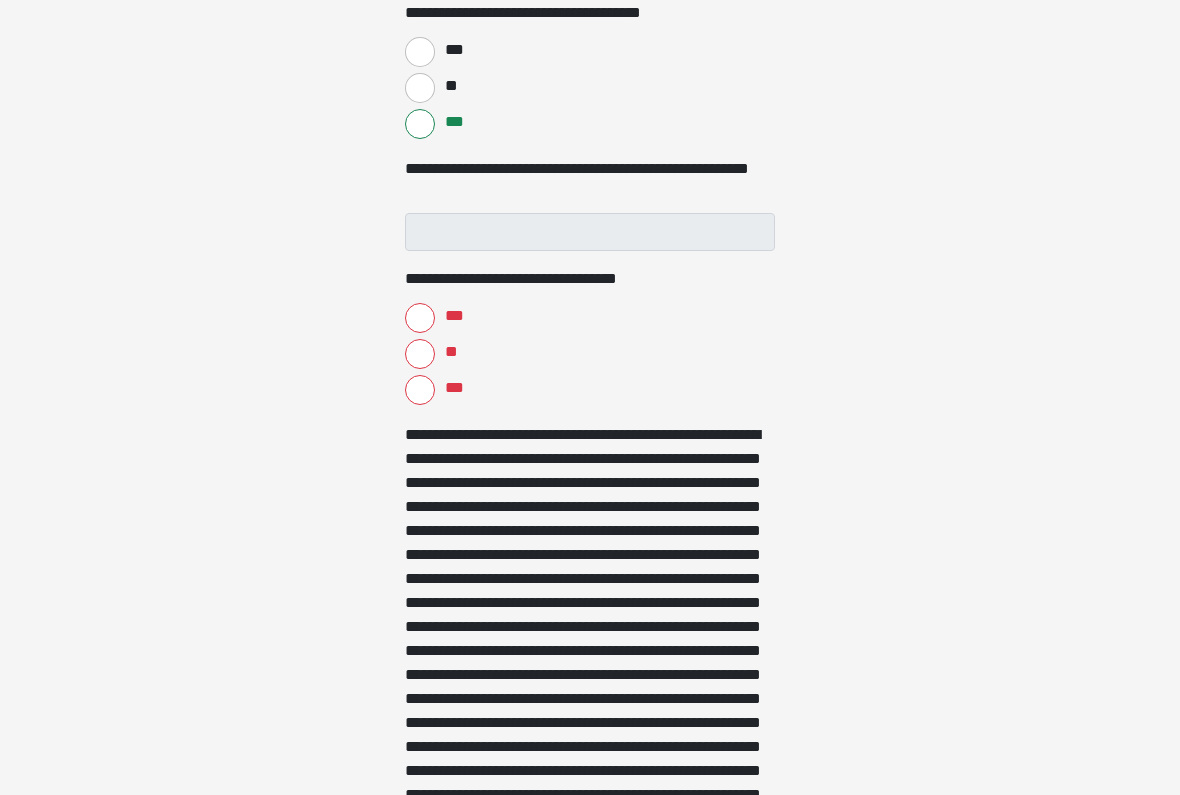 click on "***" at bounding box center (420, 391) 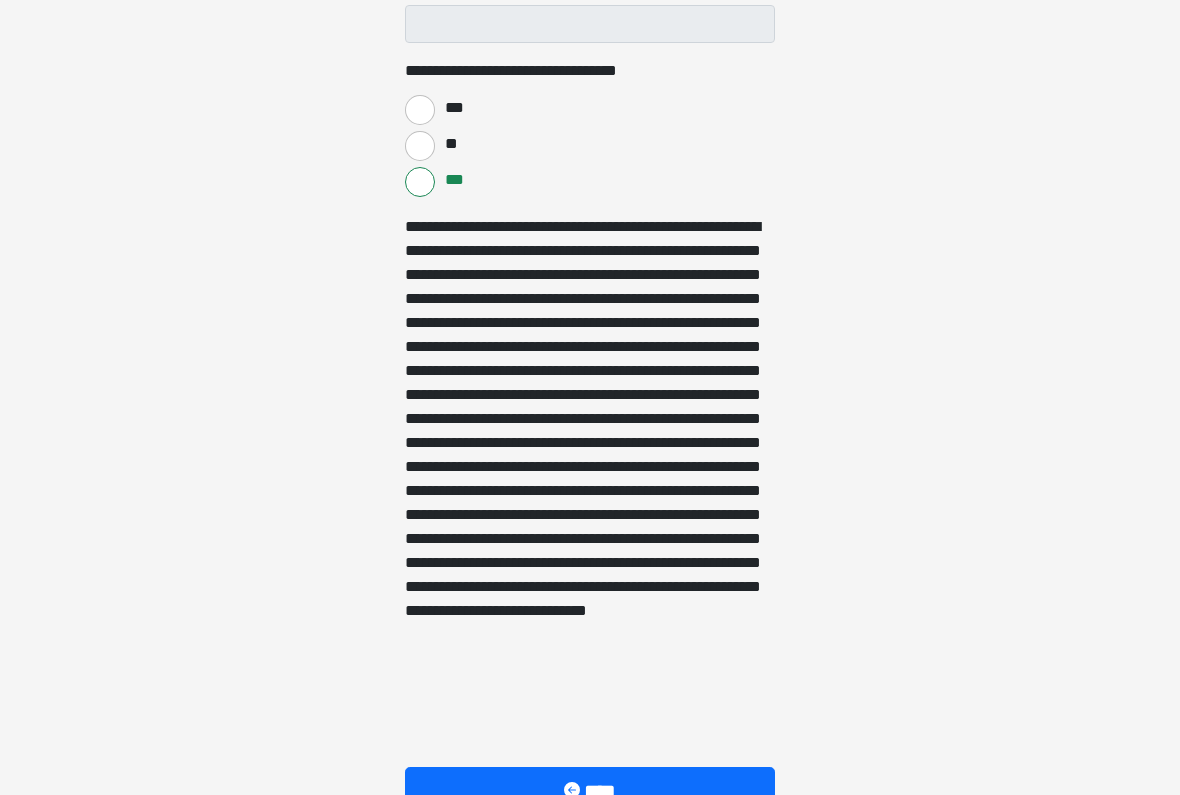 scroll, scrollTop: 1406, scrollLeft: 0, axis: vertical 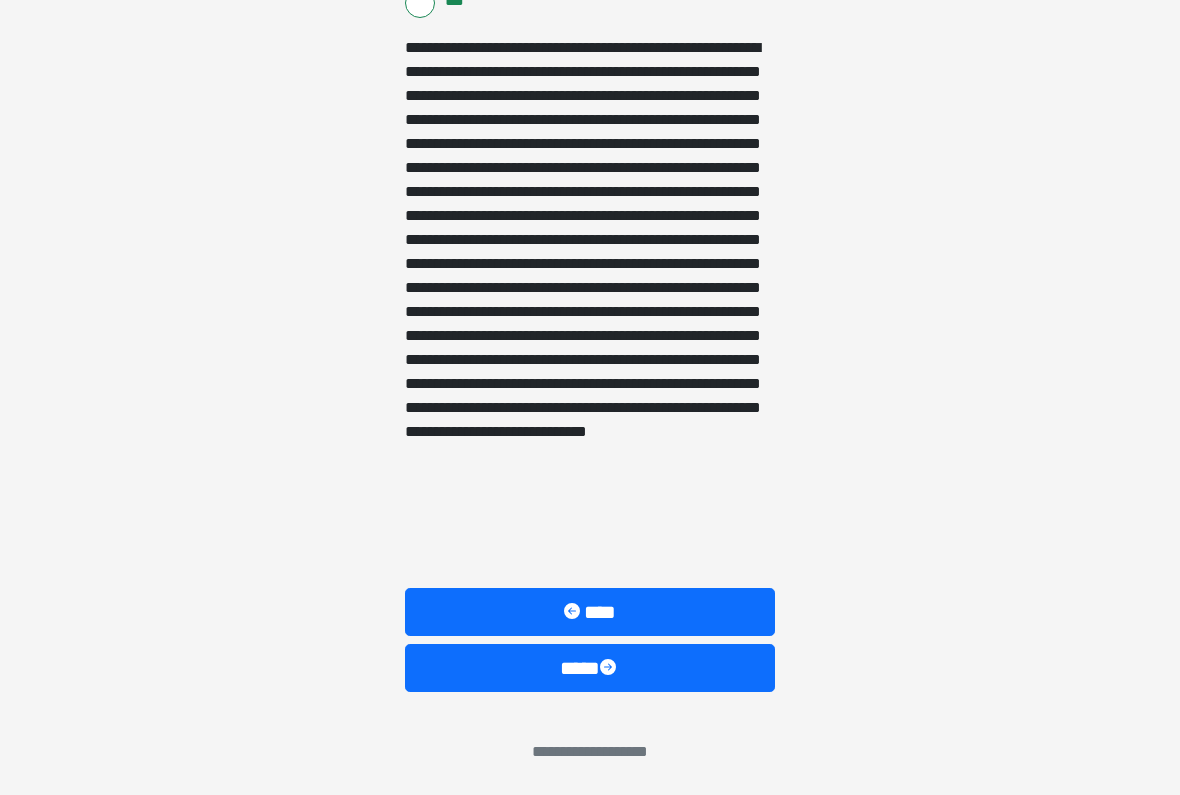 click on "****" at bounding box center [590, 668] 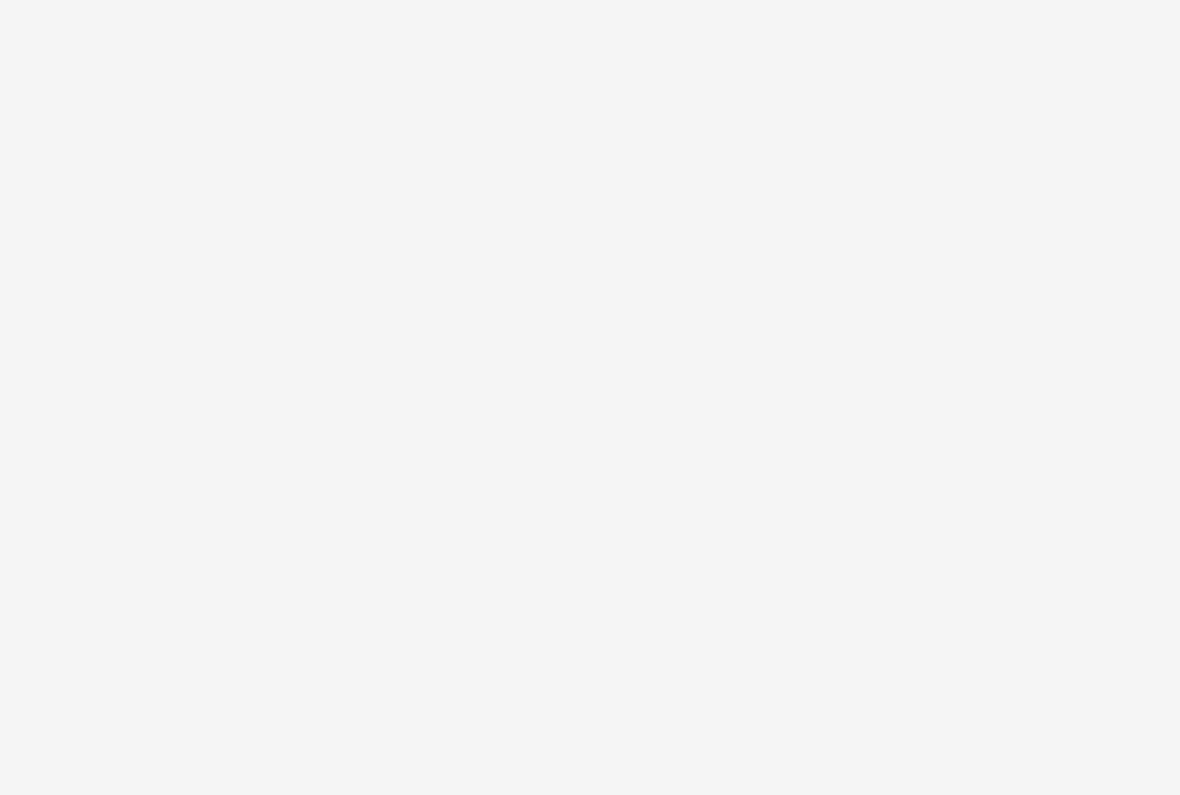 scroll, scrollTop: 78, scrollLeft: 0, axis: vertical 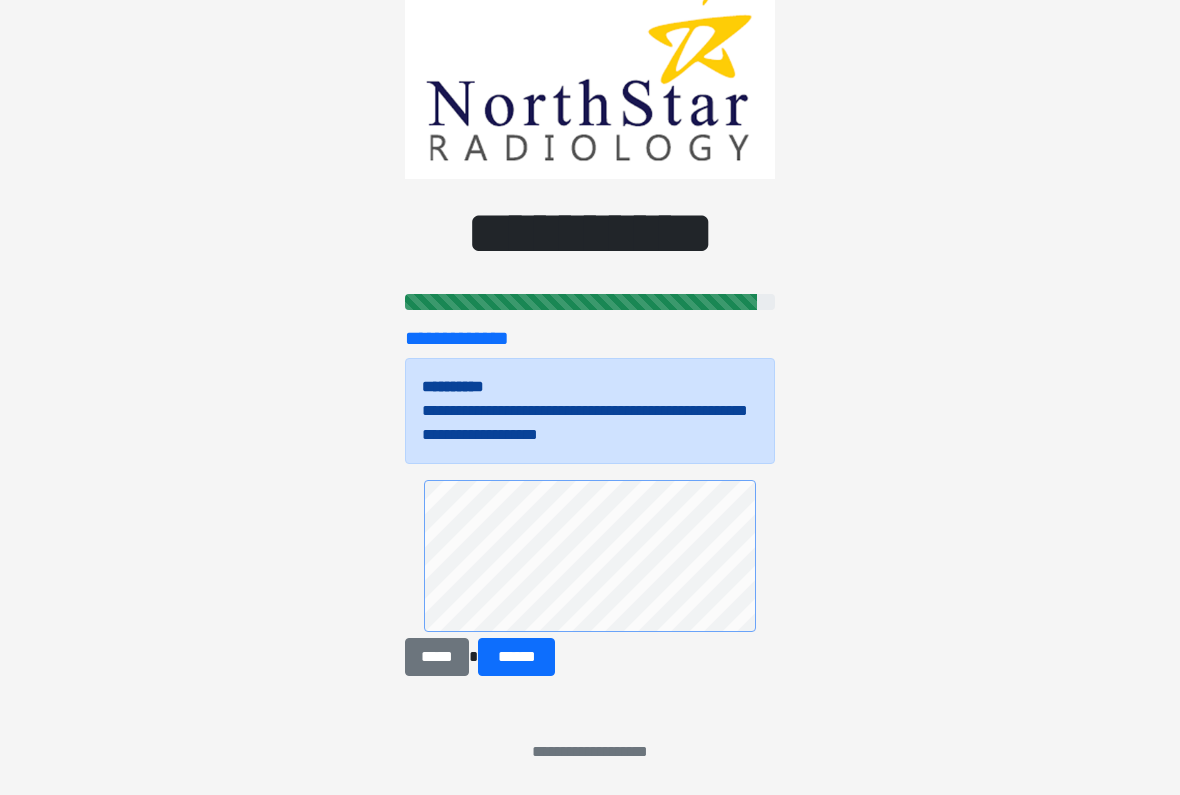 click on "******" at bounding box center (516, 657) 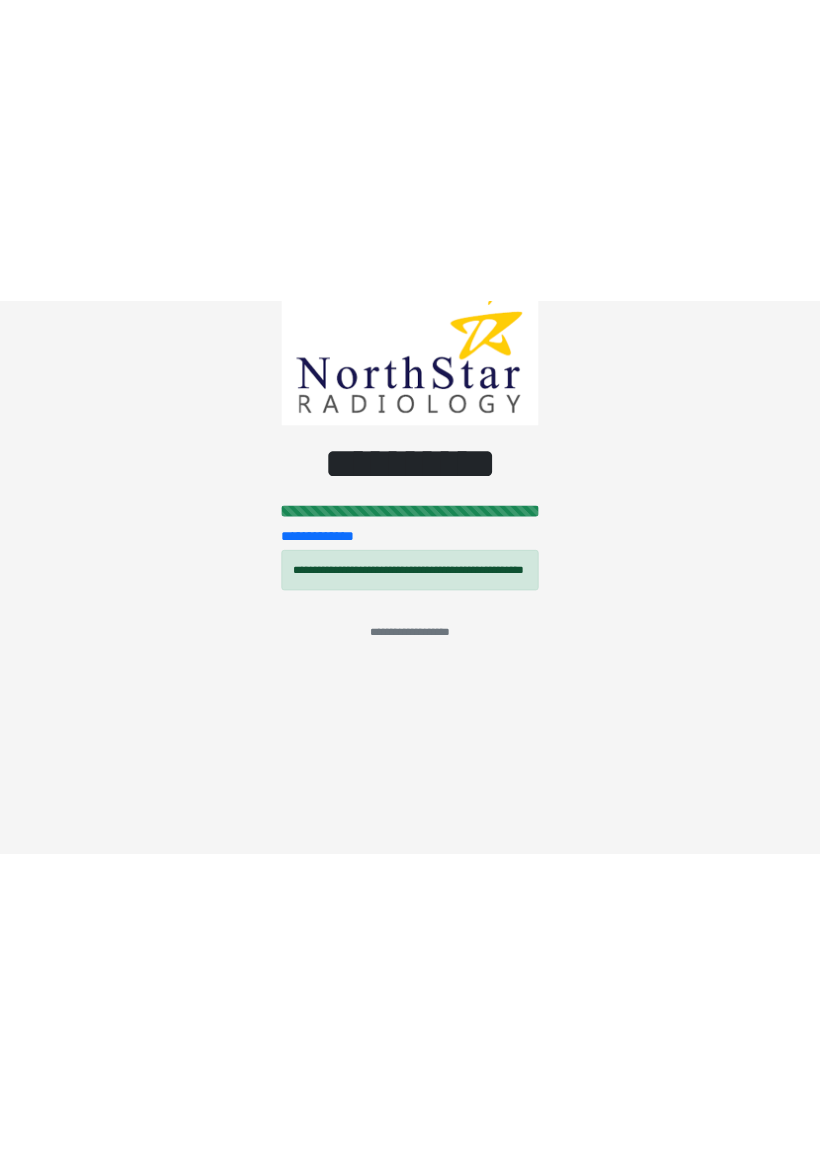 scroll, scrollTop: 0, scrollLeft: 0, axis: both 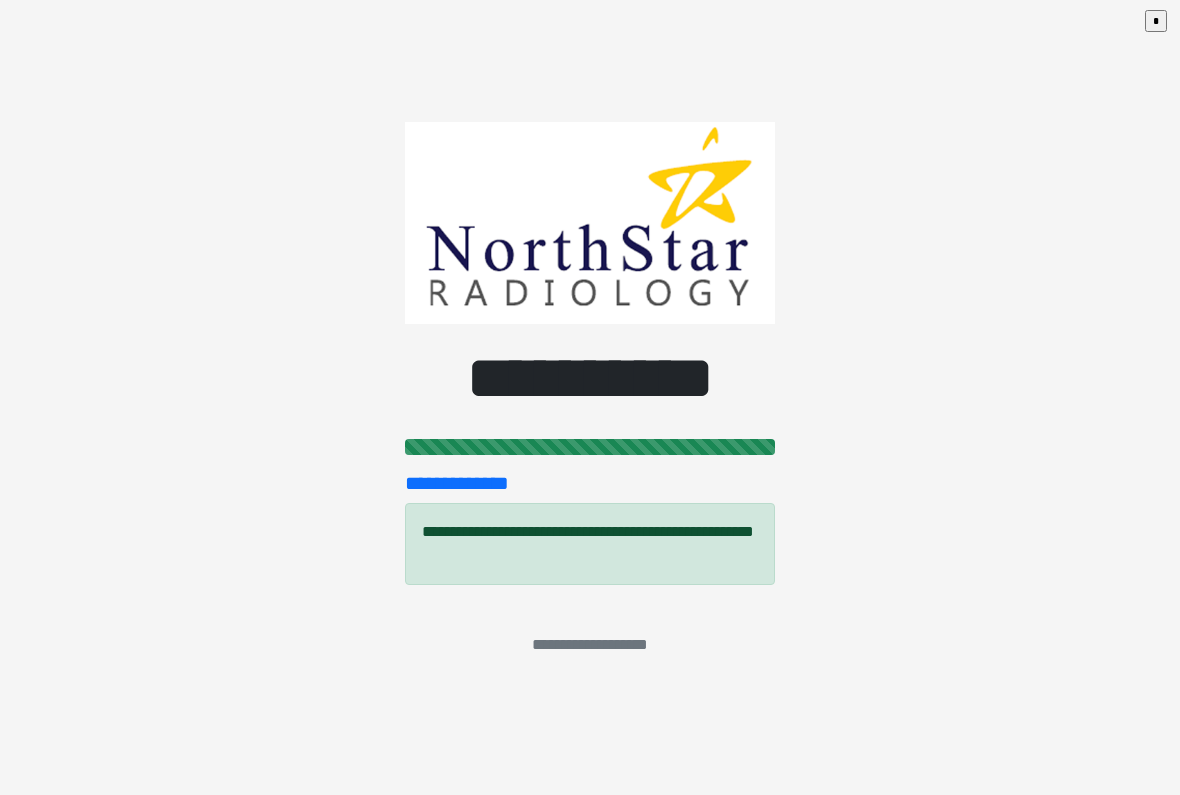 click on "**********" at bounding box center [590, 397] 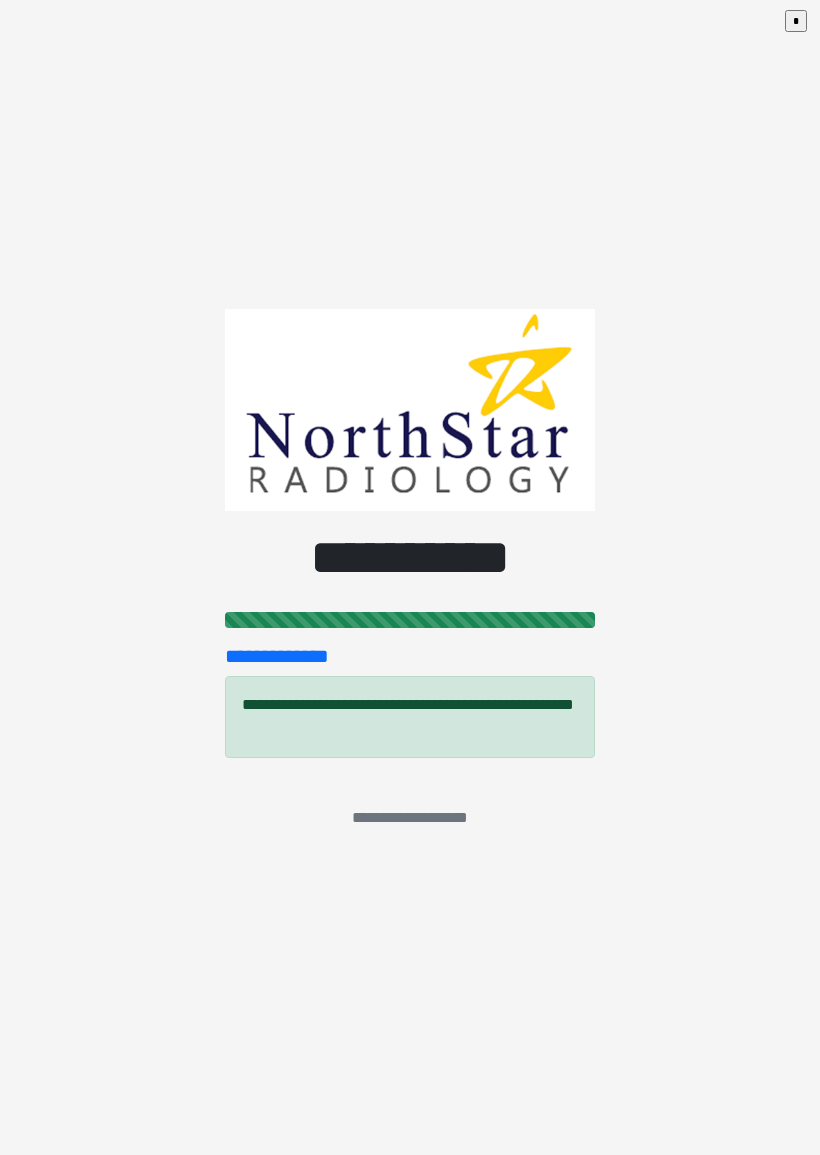 click on "*" at bounding box center (796, 21) 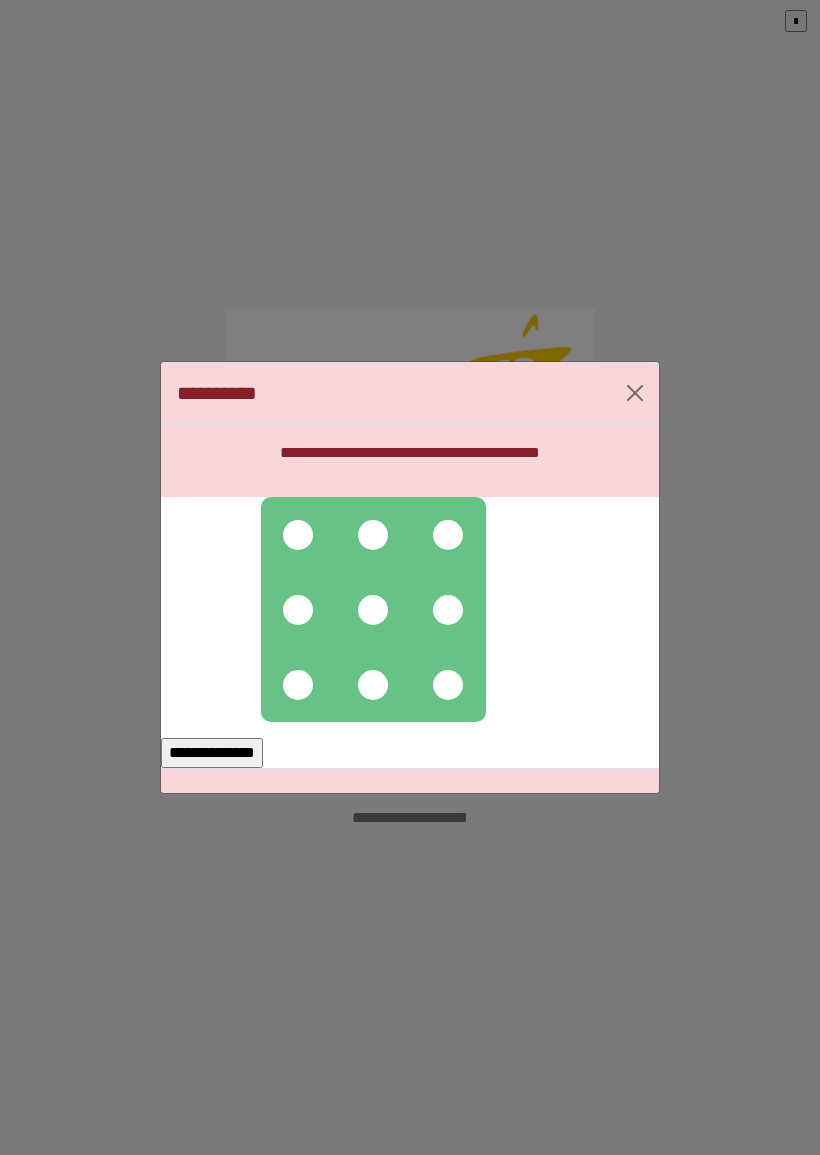 click at bounding box center [298, 535] 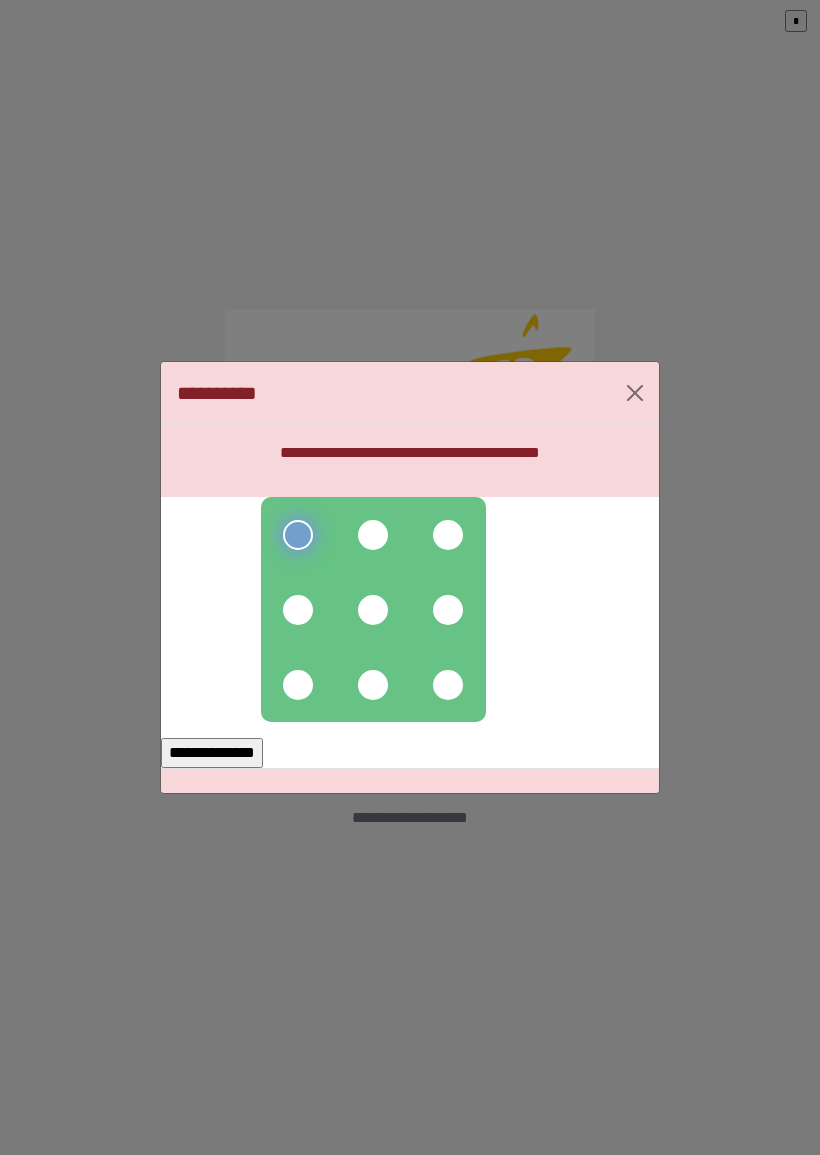 click at bounding box center (373, 535) 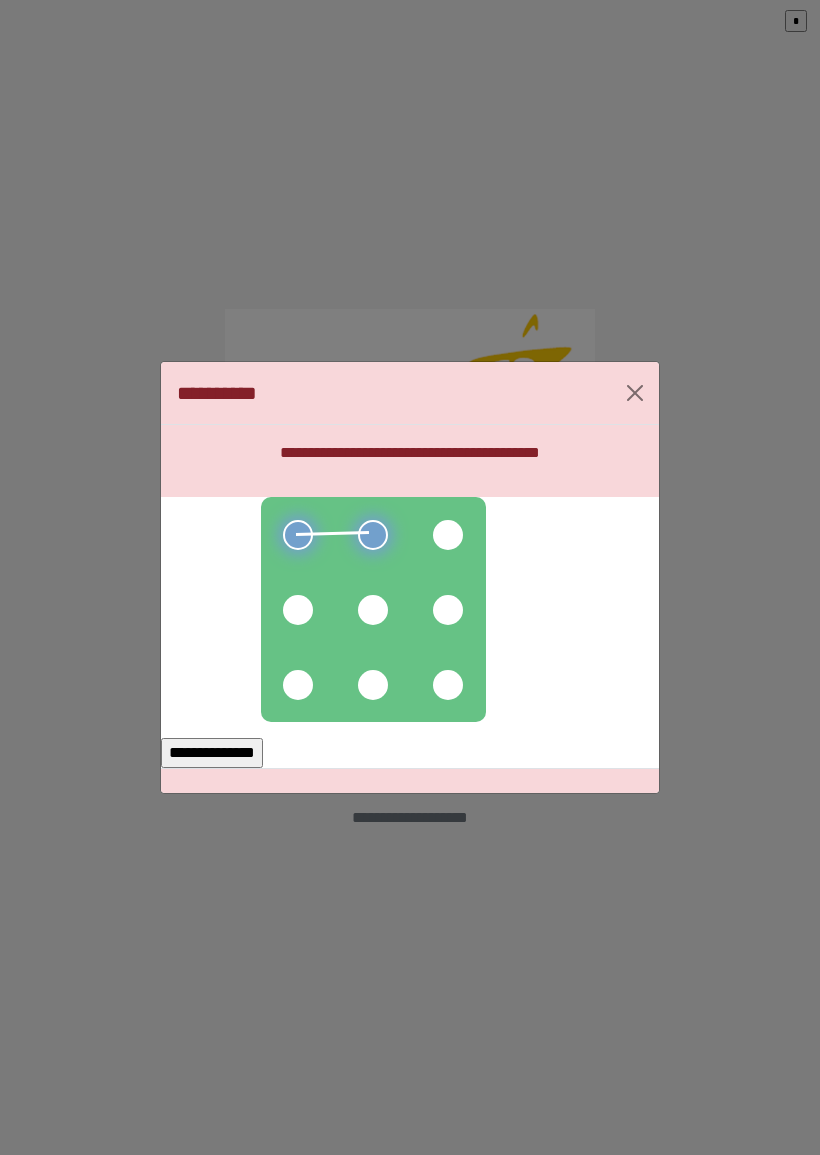 click at bounding box center [373, 610] 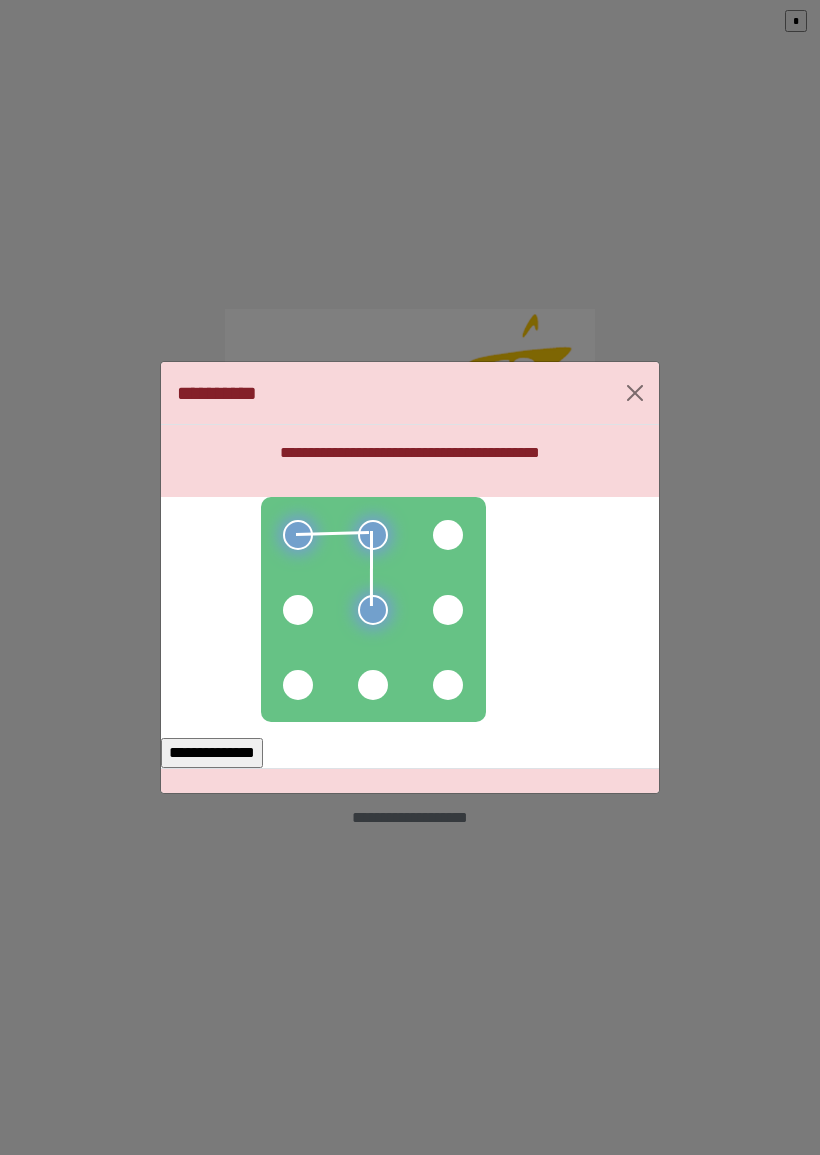 click at bounding box center (373, 685) 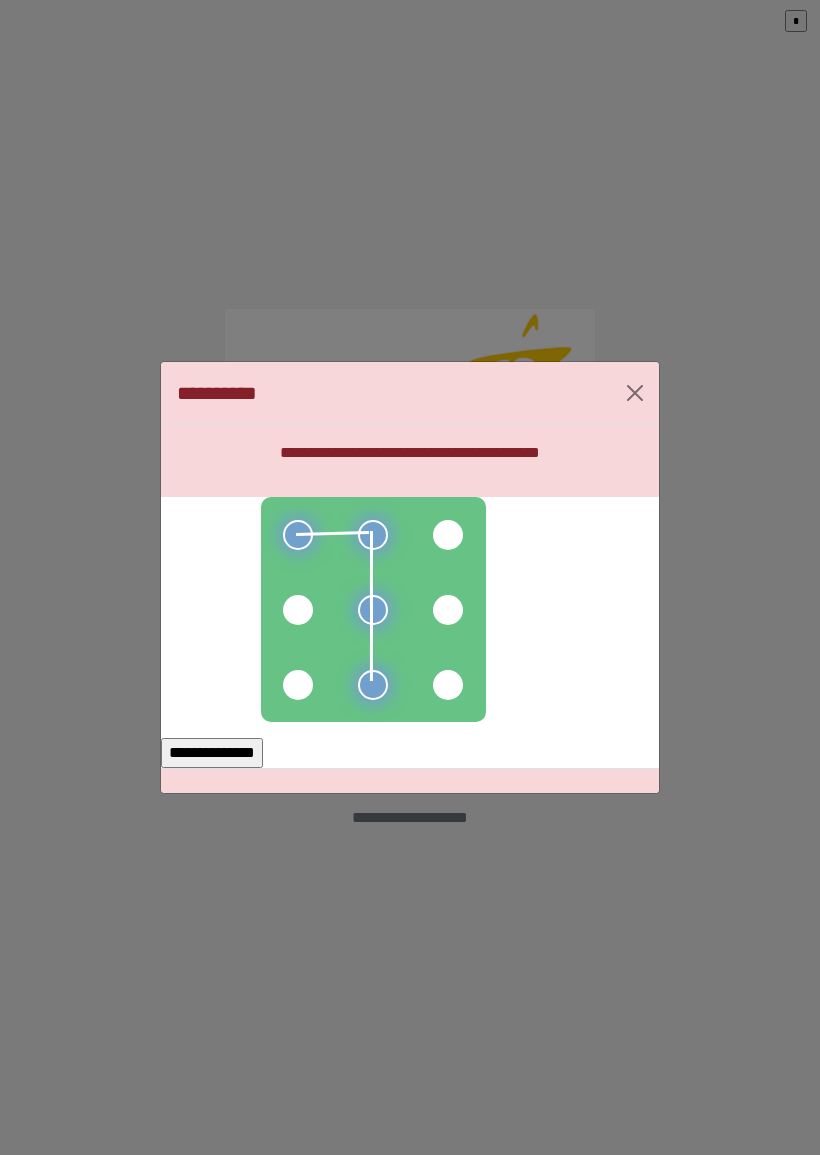 click at bounding box center [448, 685] 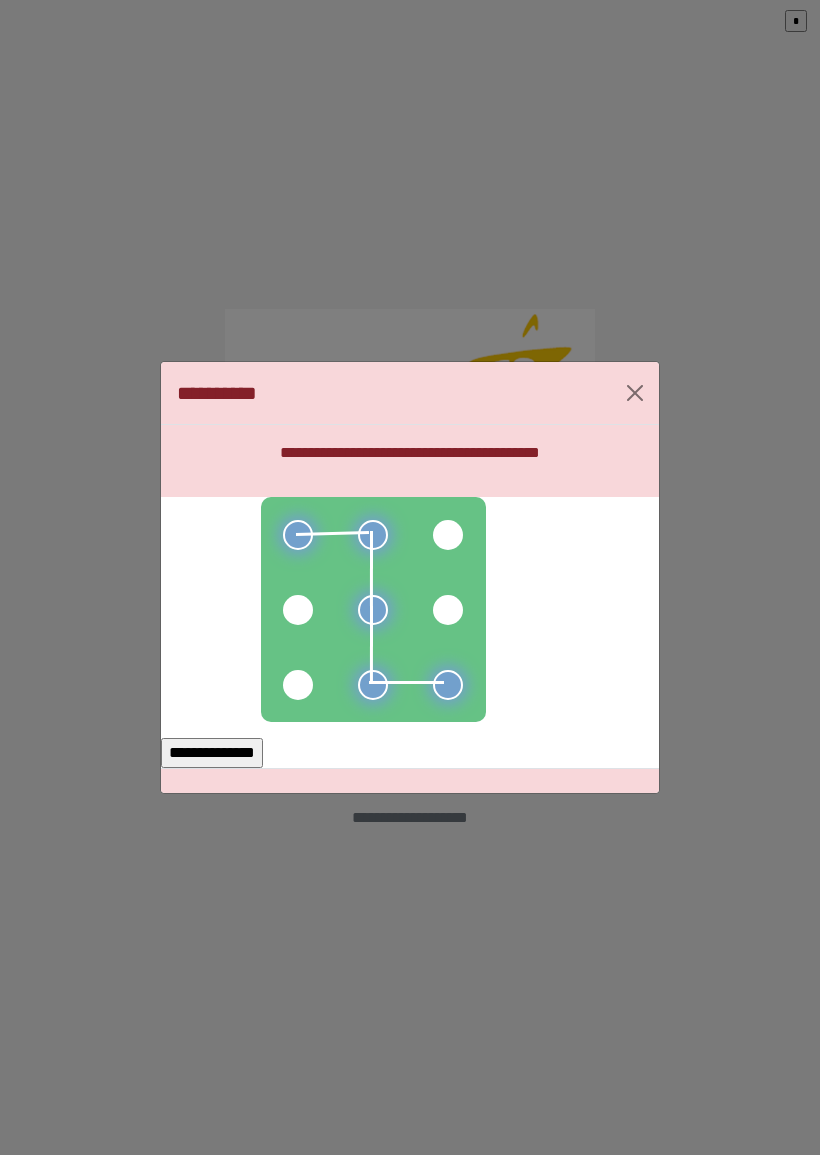click on "**********" at bounding box center [212, 753] 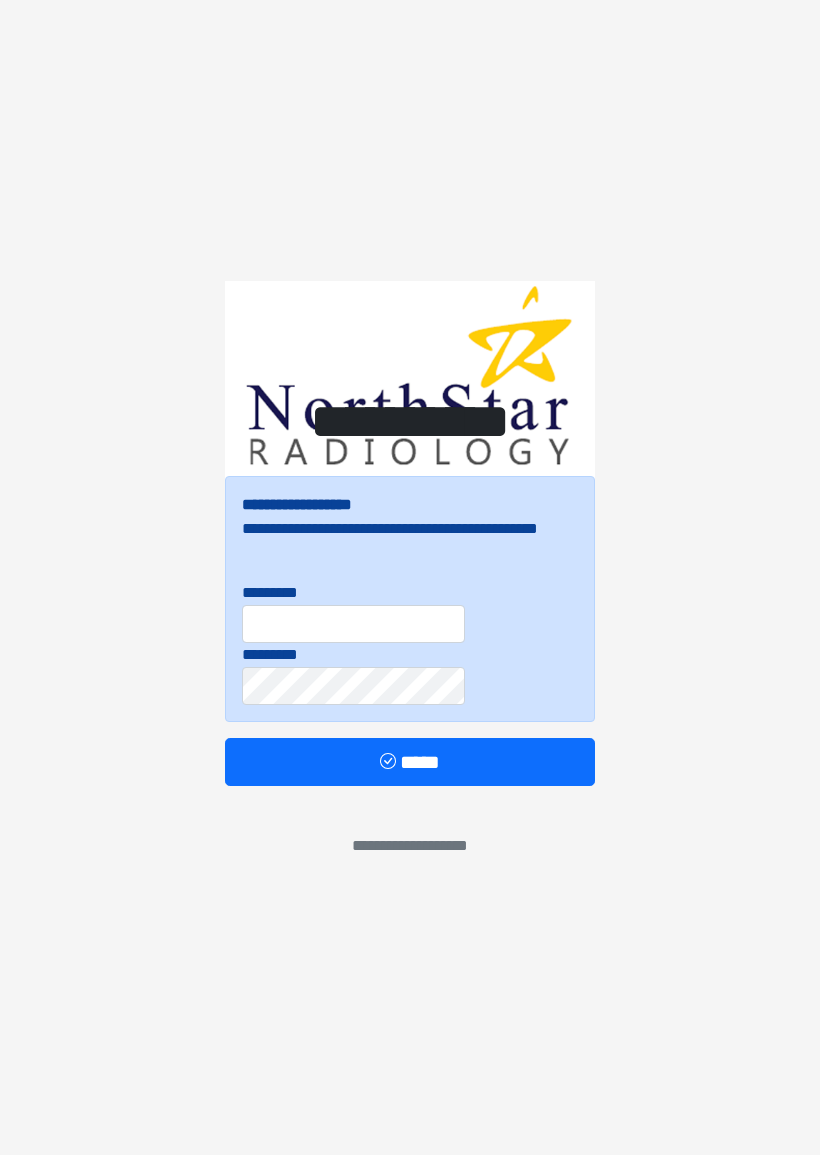 scroll, scrollTop: 0, scrollLeft: 0, axis: both 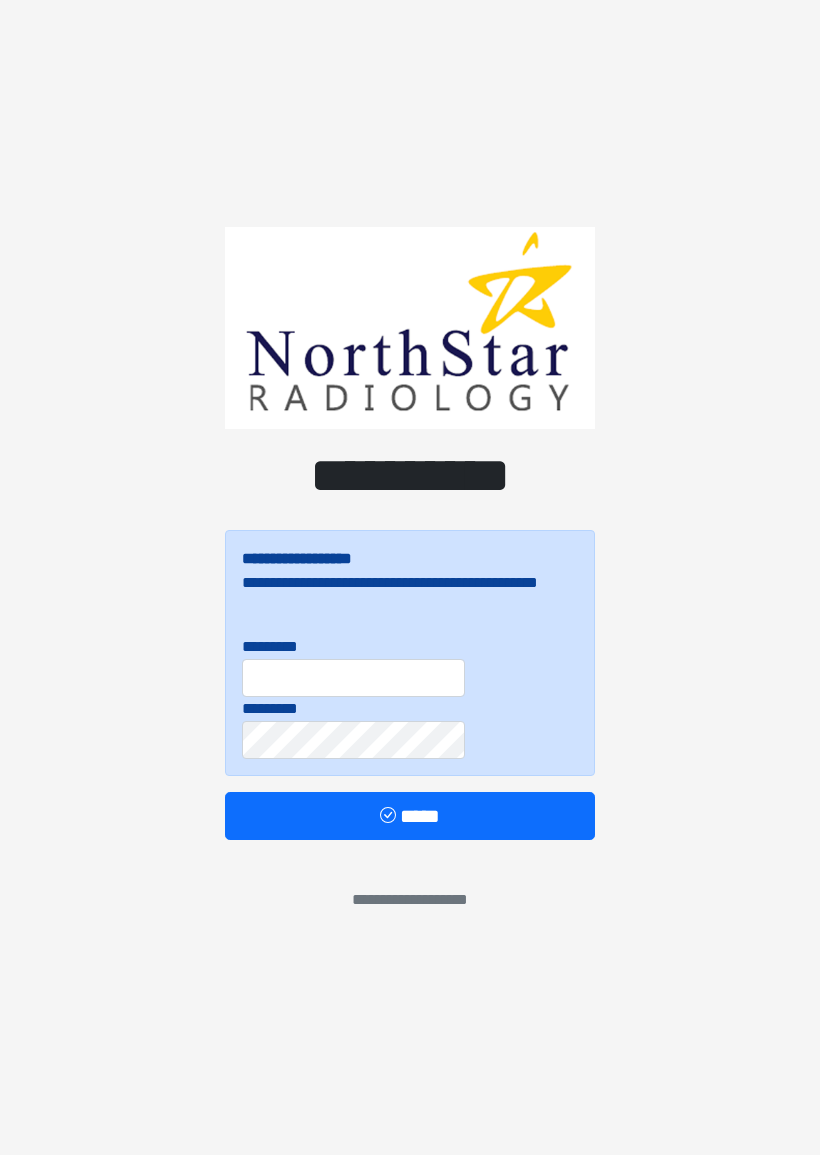 click on "**********" at bounding box center (410, 577) 